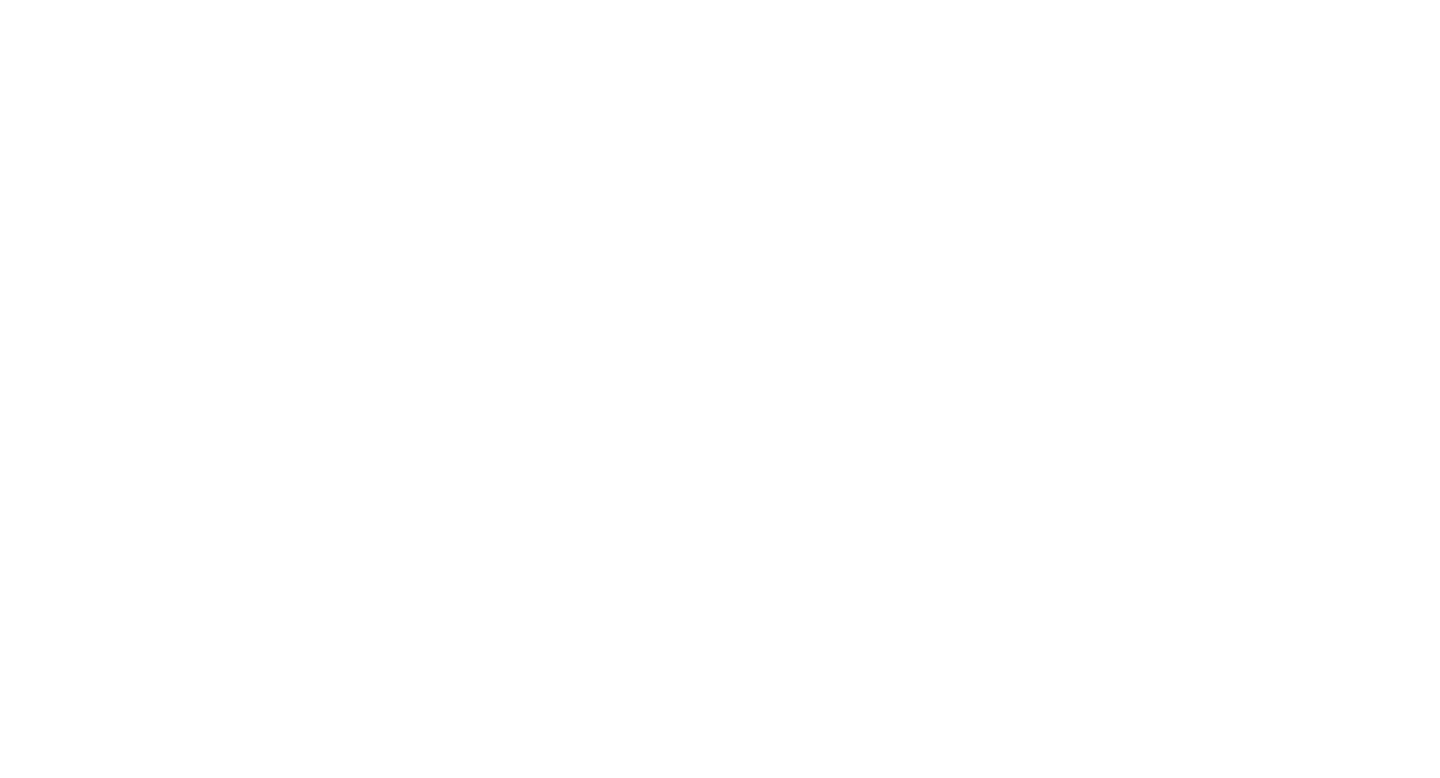 scroll, scrollTop: 0, scrollLeft: 0, axis: both 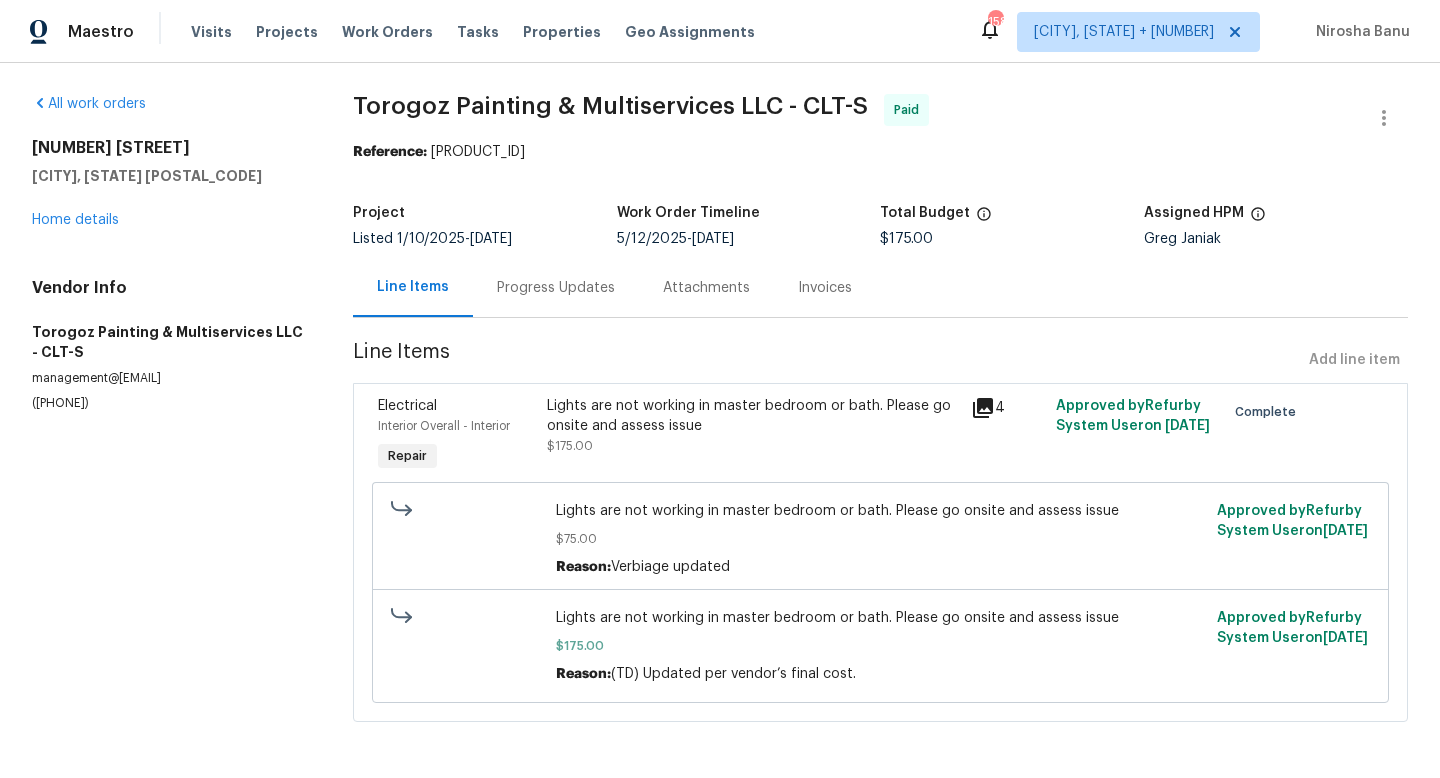 click on "Lights are not working in master bedroom or bath. Please go onsite and assess issue" at bounding box center [753, 416] 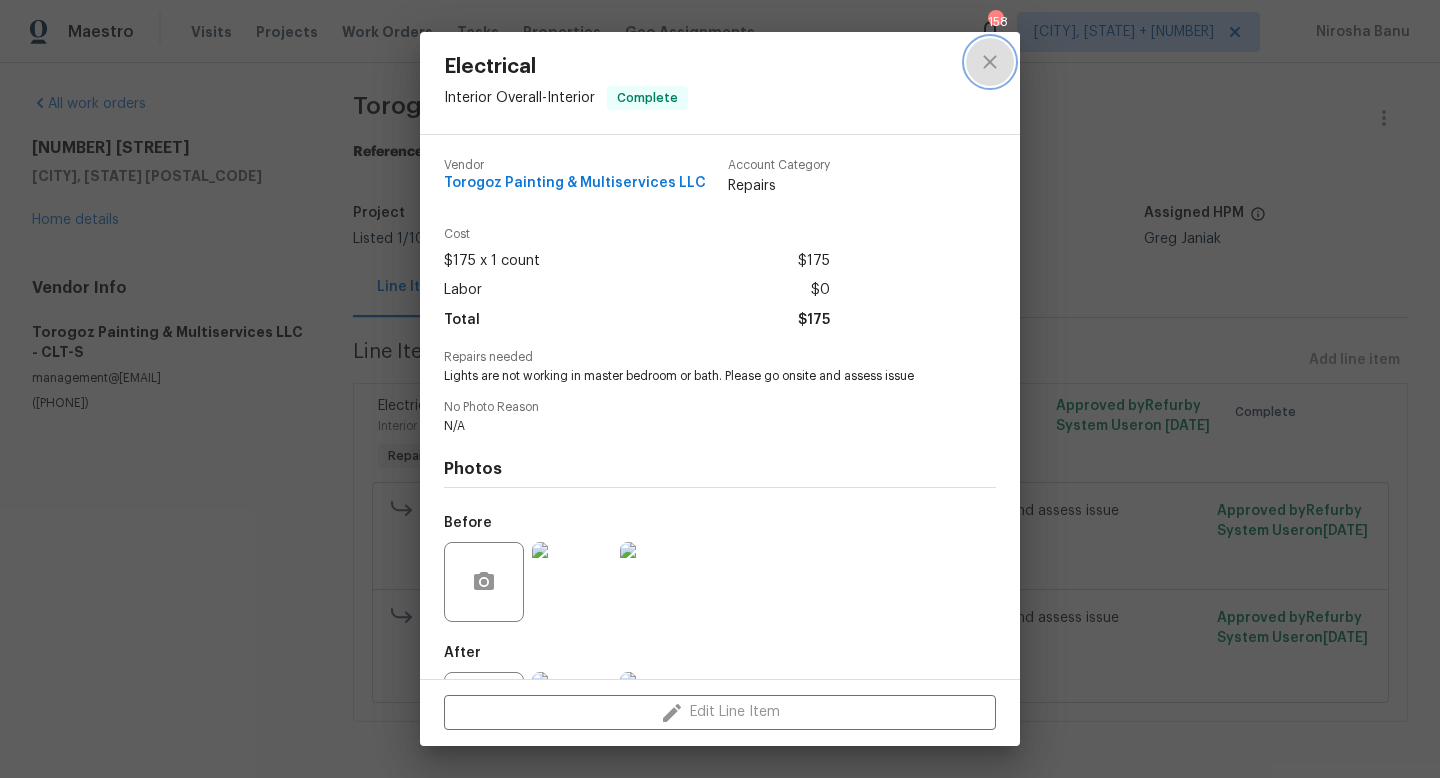click 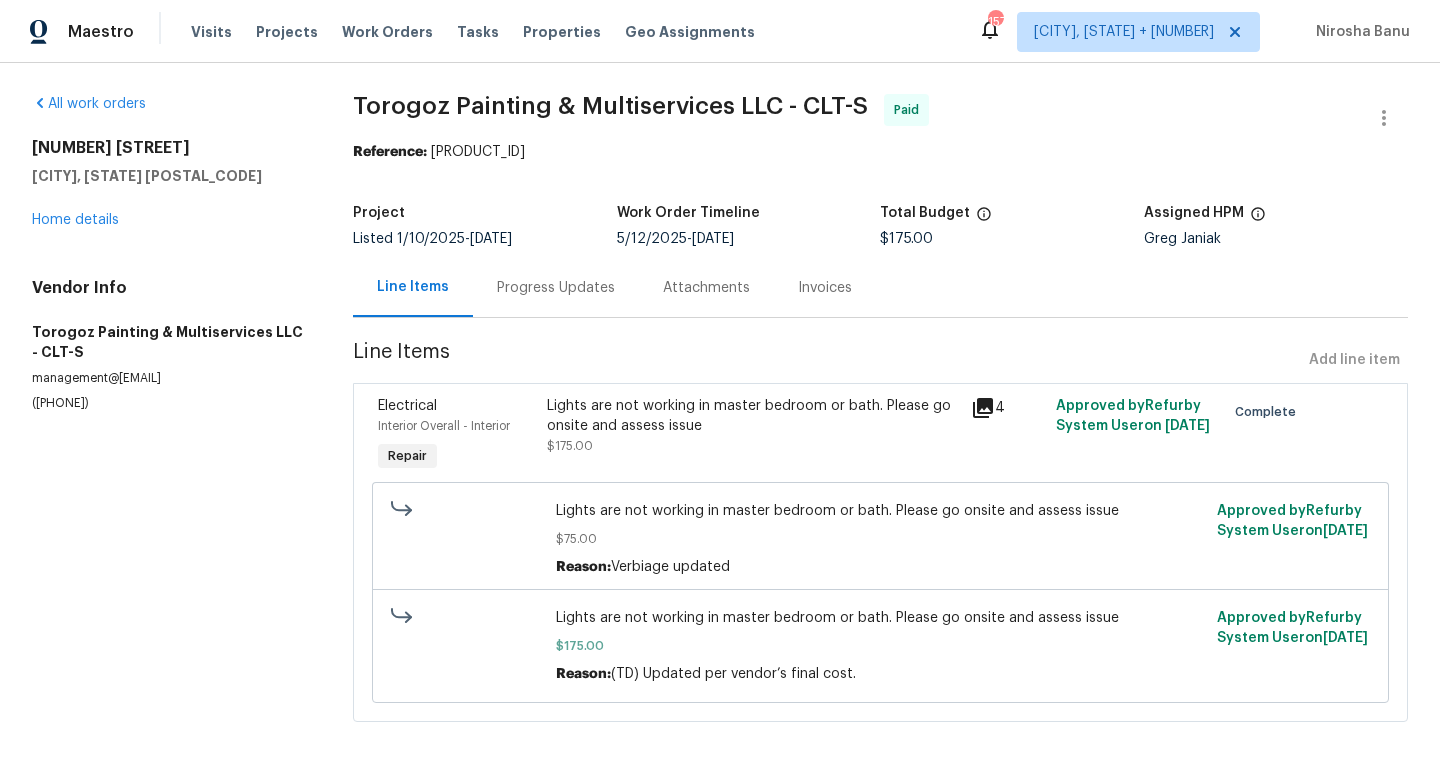 click on "Lights are not working in master bedroom or bath. Please go onsite and assess issue" at bounding box center [753, 416] 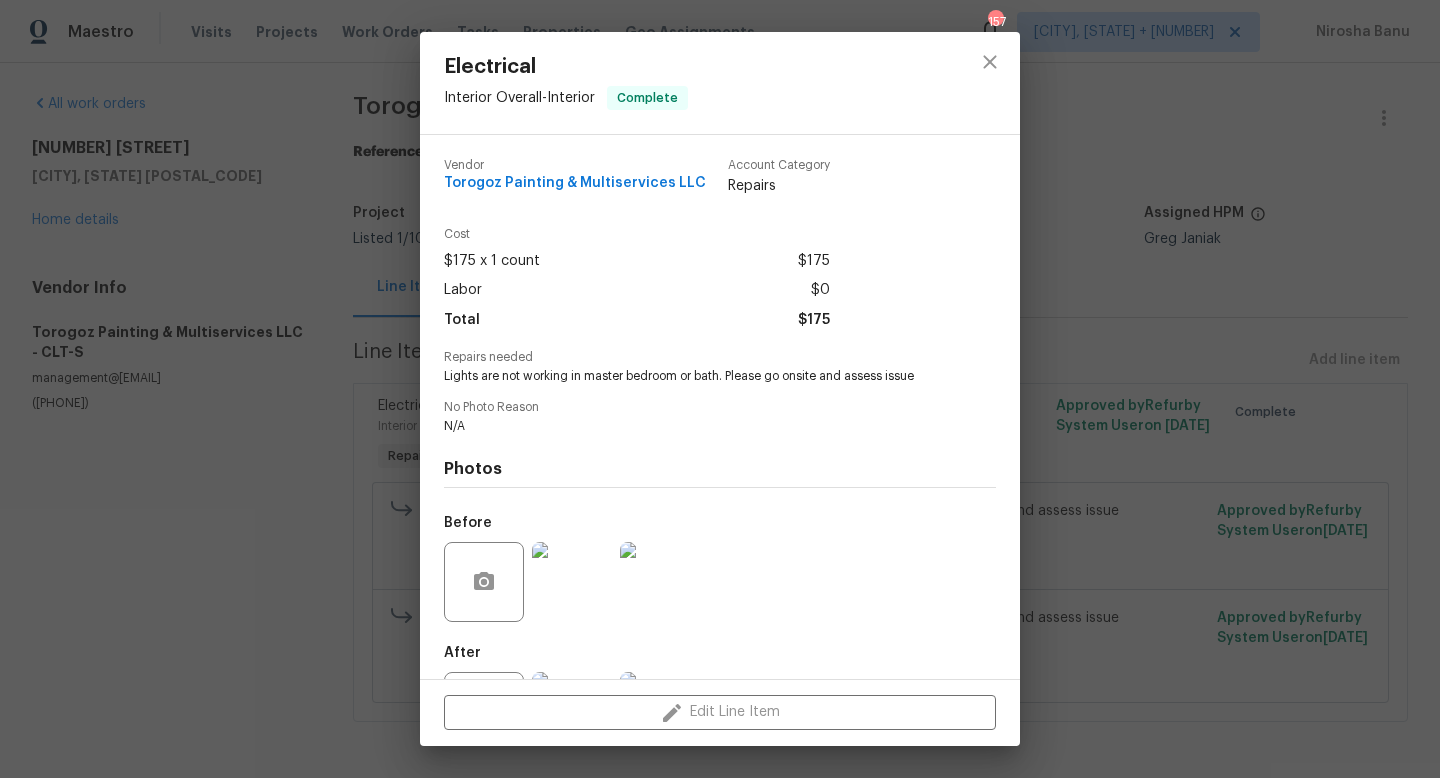 scroll, scrollTop: 93, scrollLeft: 0, axis: vertical 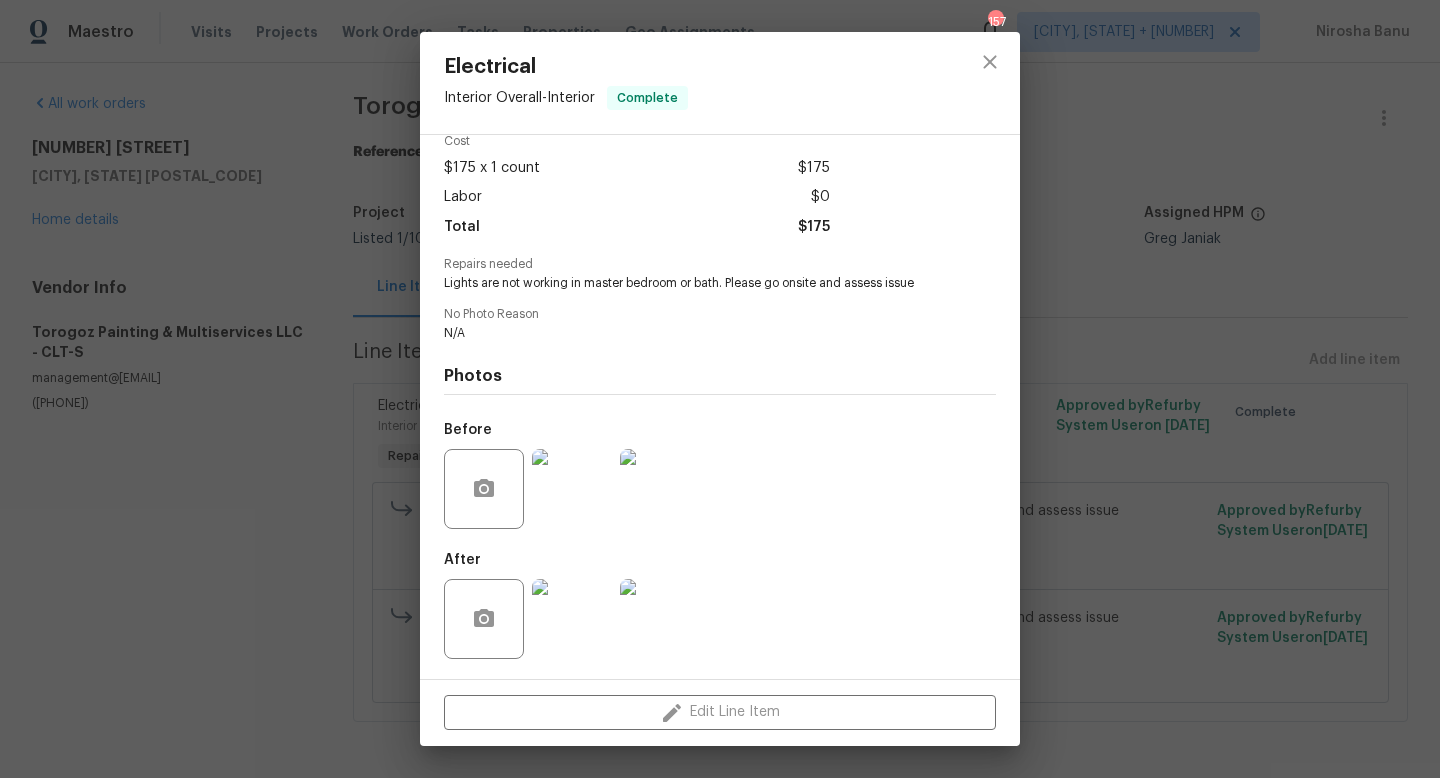 click at bounding box center (572, 619) 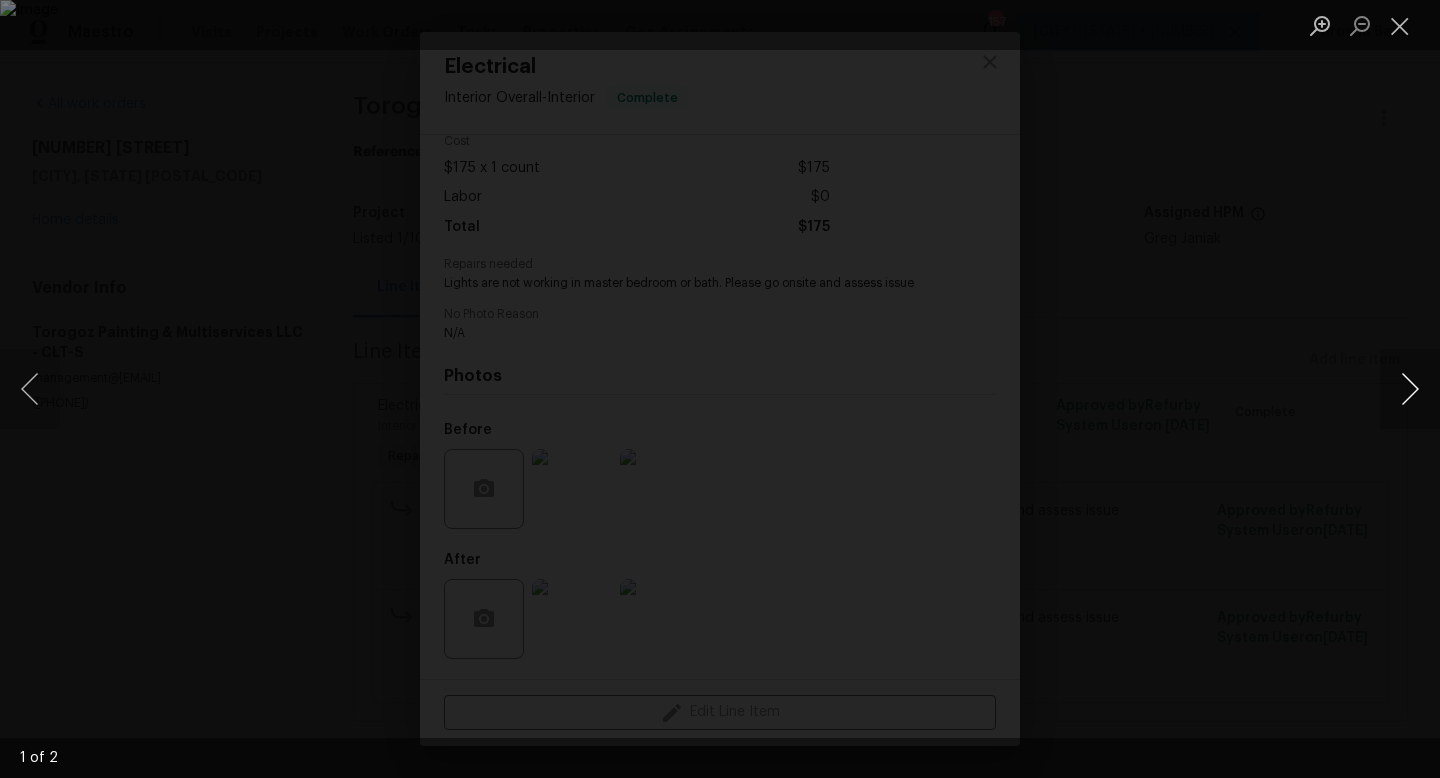 click at bounding box center (1410, 389) 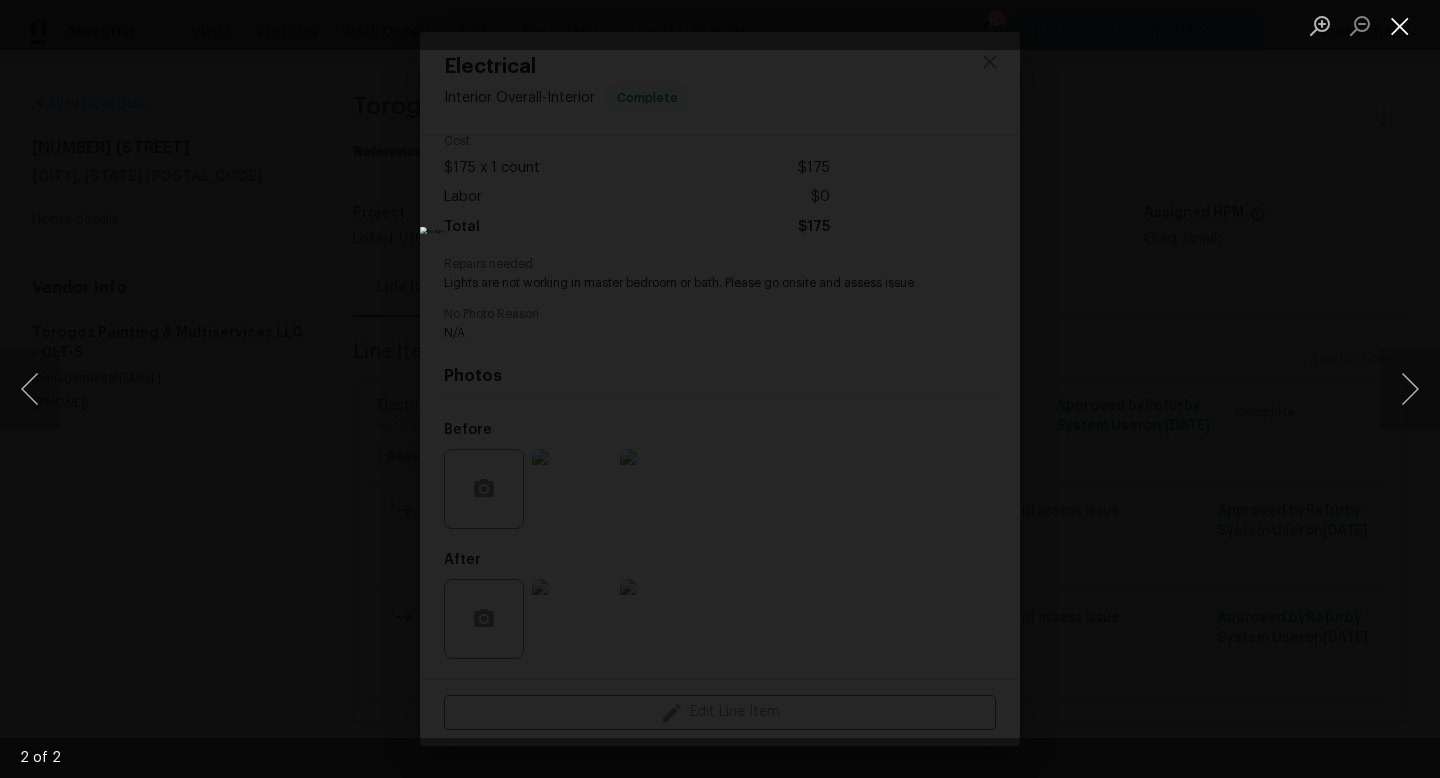 click at bounding box center [1400, 25] 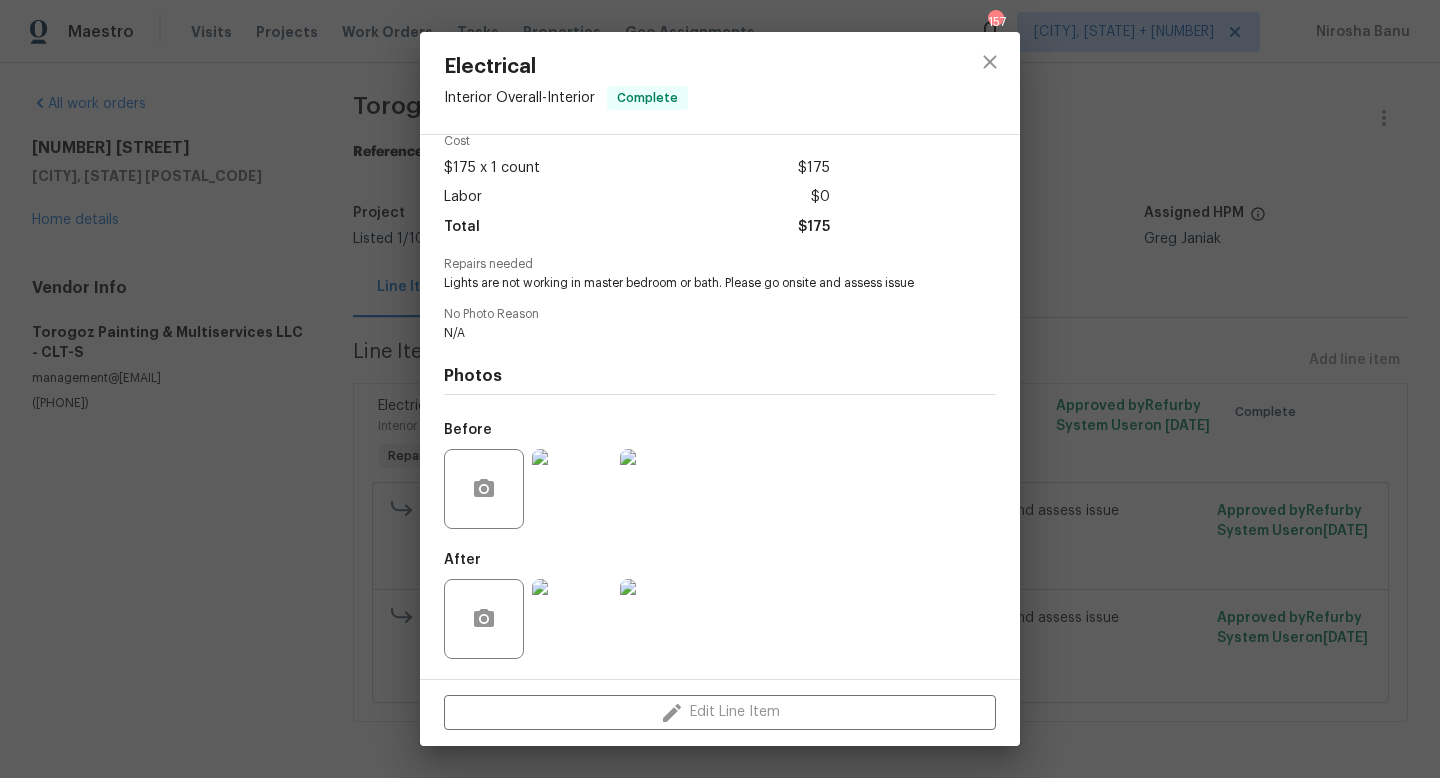 click at bounding box center (572, 489) 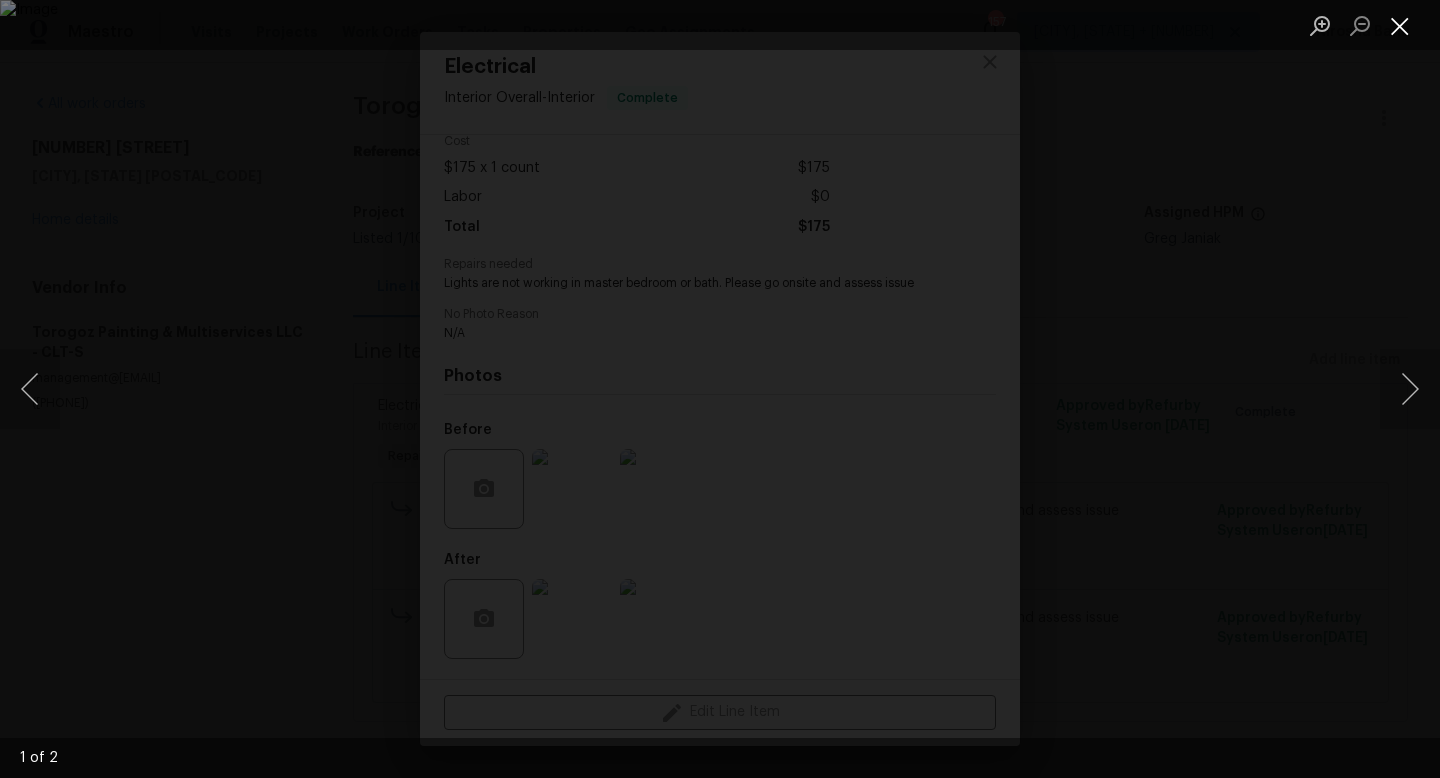 click at bounding box center (1400, 25) 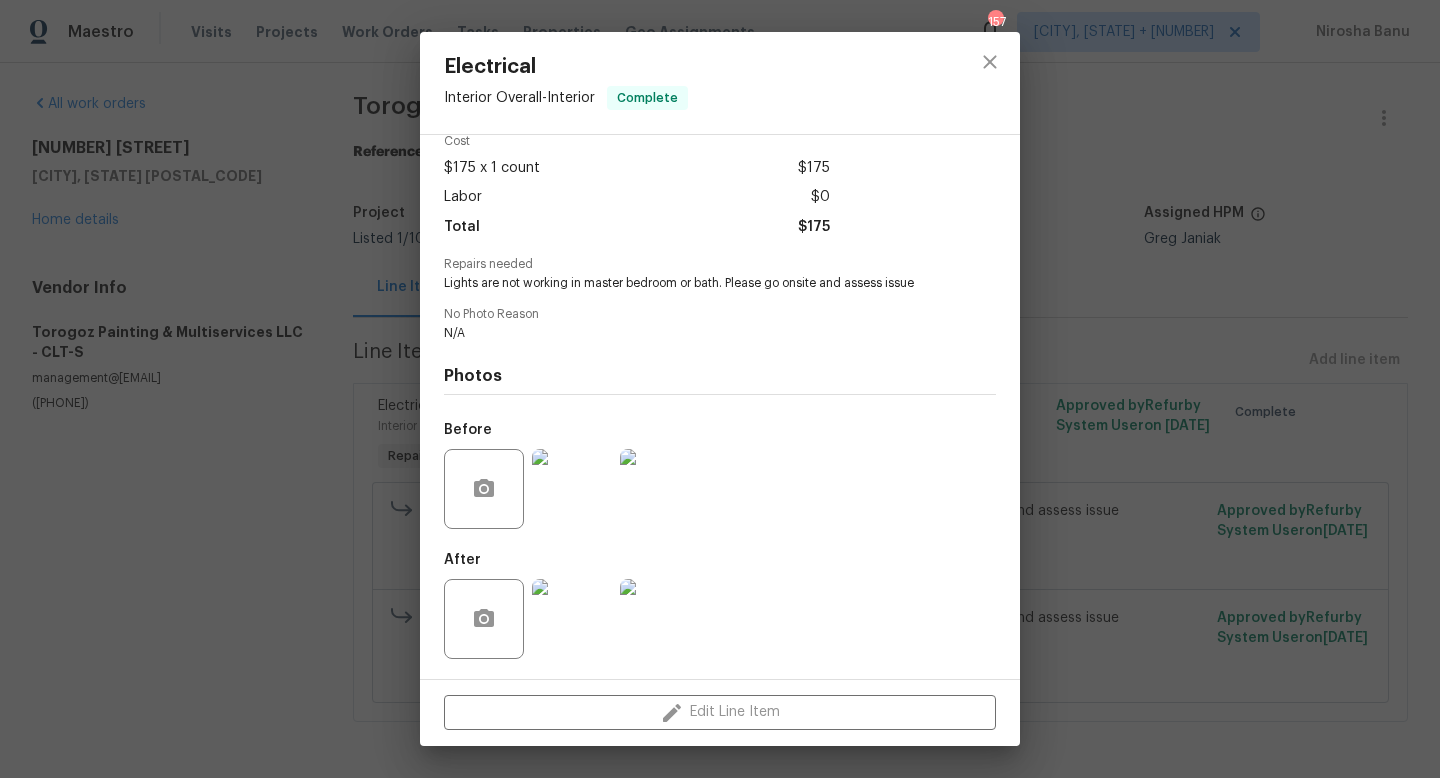 click on "Electrical Interior Overall  -  Interior Complete Vendor Torogoz Painting & Multiservices LLC Account Category Repairs Cost $175 x 1 count $175 Labor $0 Total $175 Repairs needed Lights are not working in master bedroom or bath. Please go onsite and assess issue No Photo Reason N/A Photos Before After  Edit Line Item" at bounding box center [720, 389] 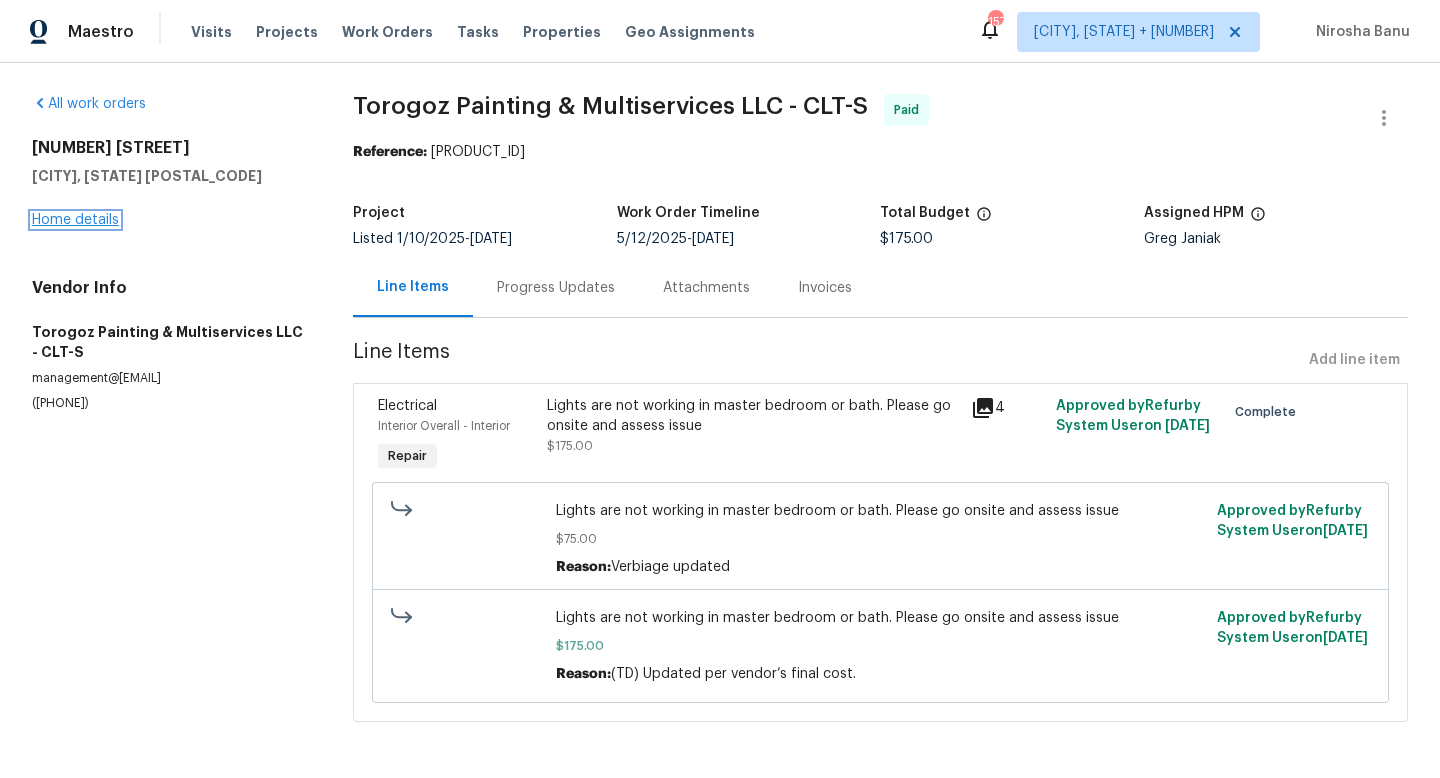 click on "Home details" at bounding box center [75, 220] 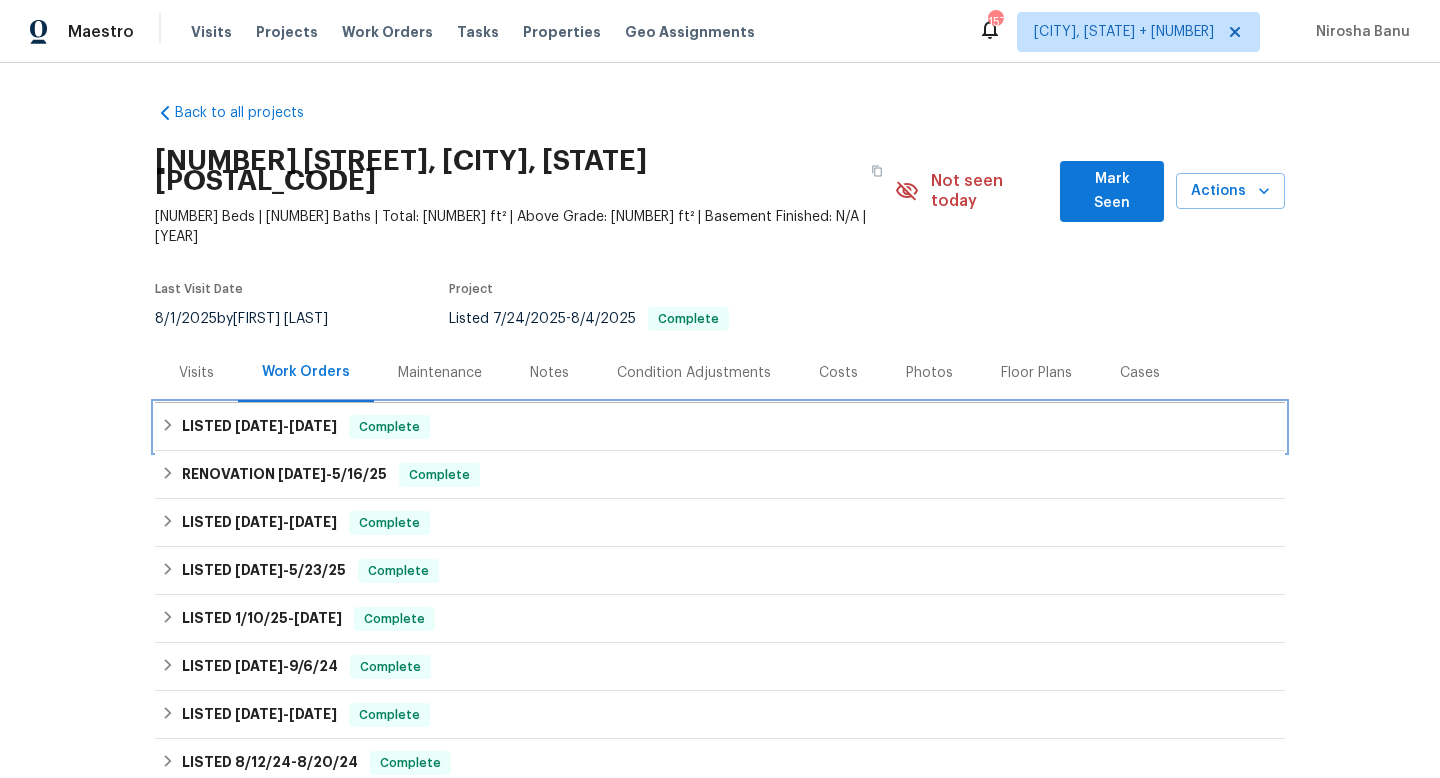 click on "LISTED   [DATE]  -  [DATE] Complete" at bounding box center [720, 427] 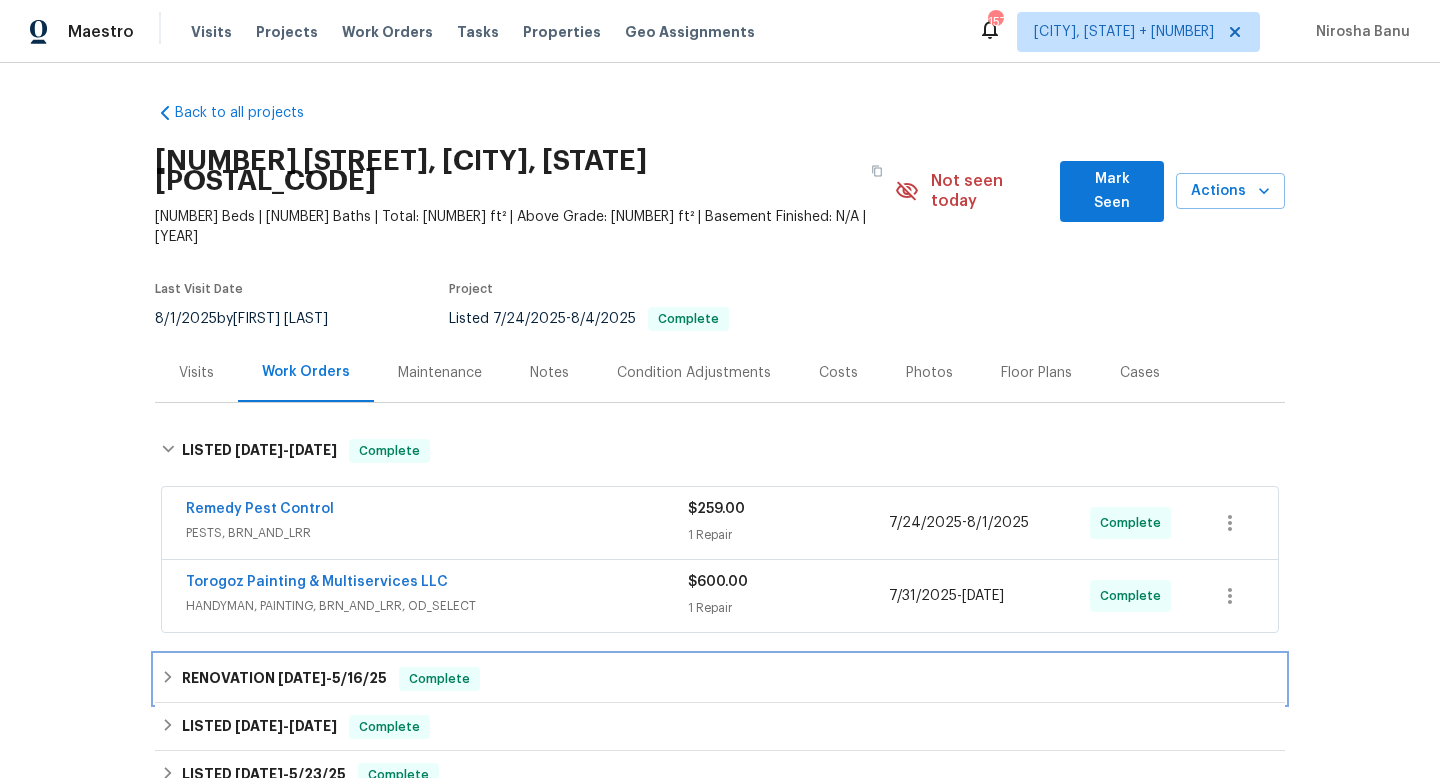 click on "RENOVATION   [DATE]  -  [DATE] Complete" at bounding box center (720, 679) 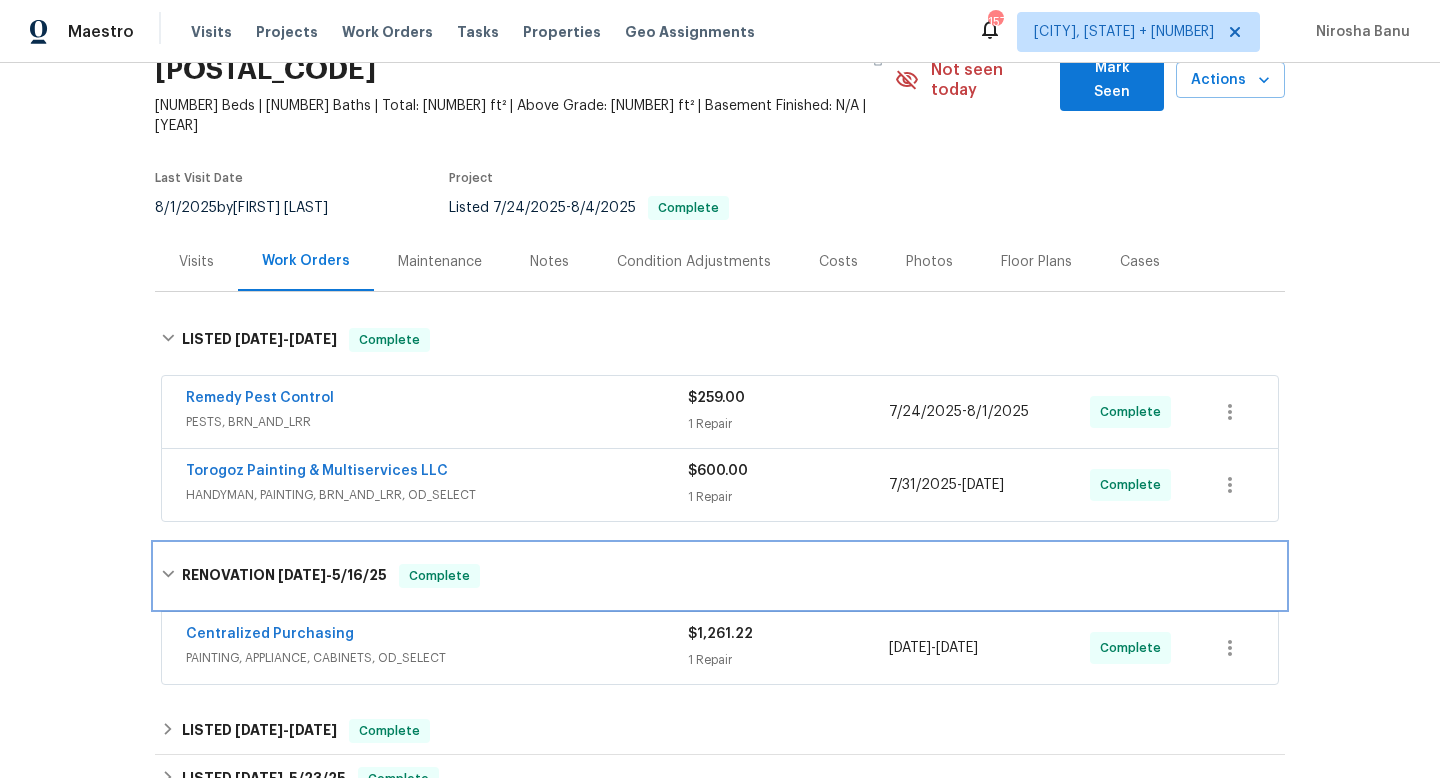scroll, scrollTop: 118, scrollLeft: 0, axis: vertical 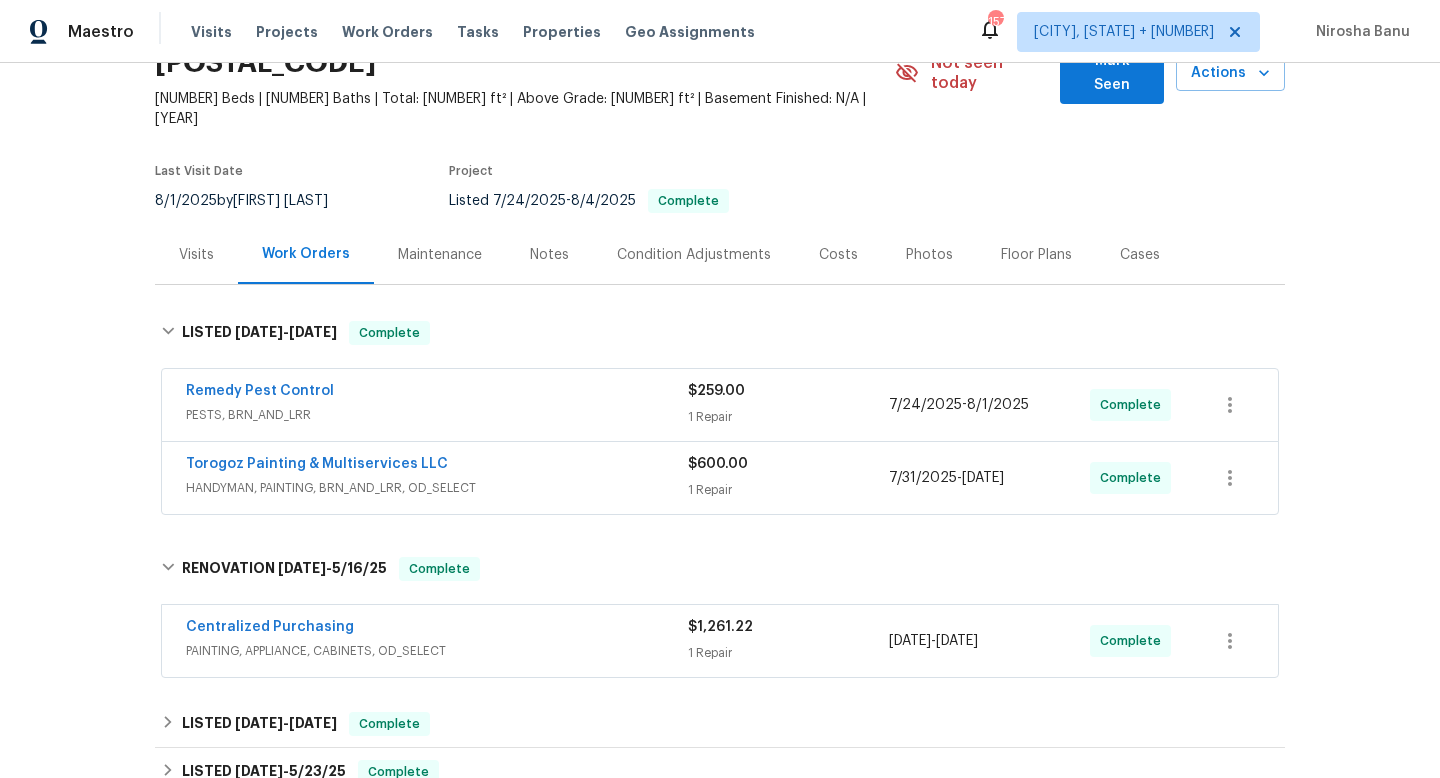 click on "Torogoz Painting & Multiservices LLC" at bounding box center (437, 466) 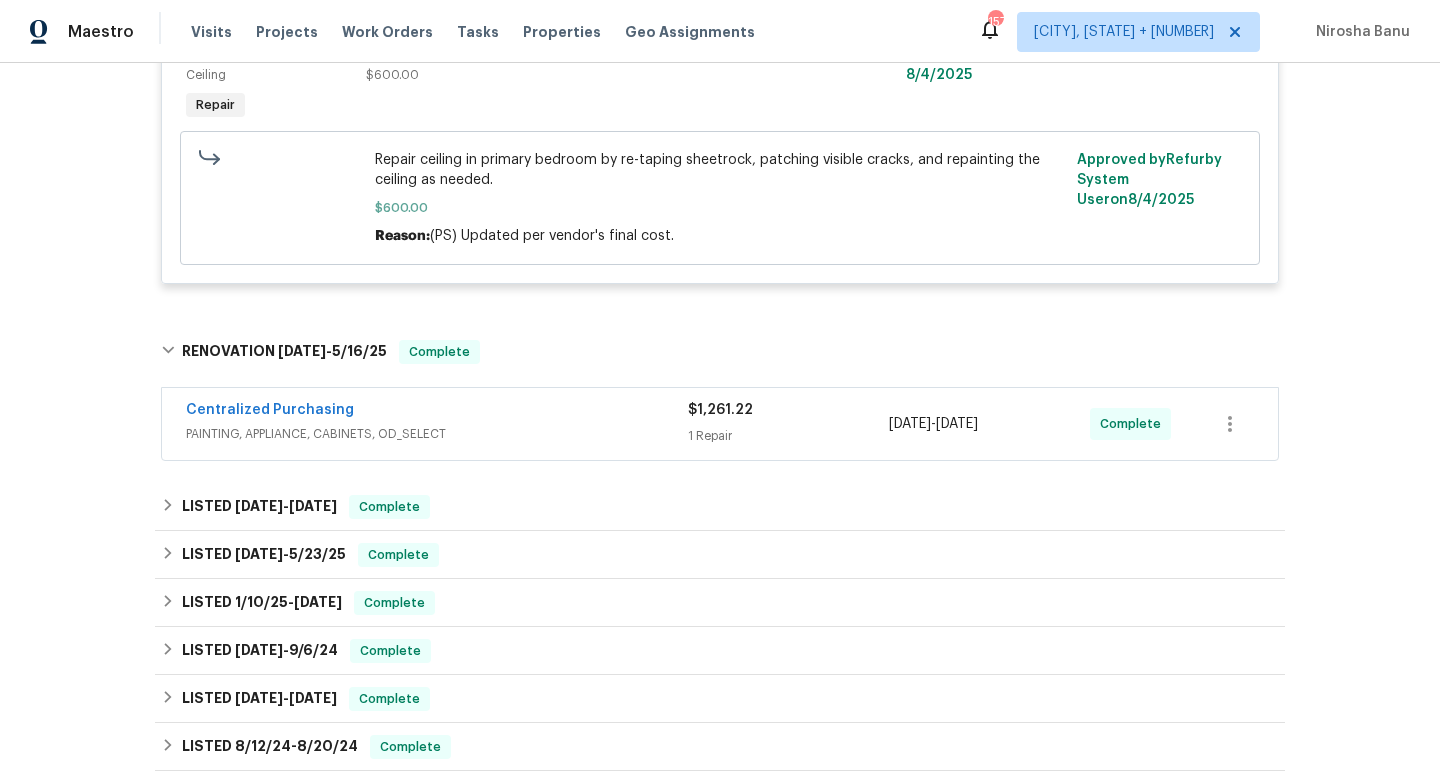 scroll, scrollTop: 690, scrollLeft: 0, axis: vertical 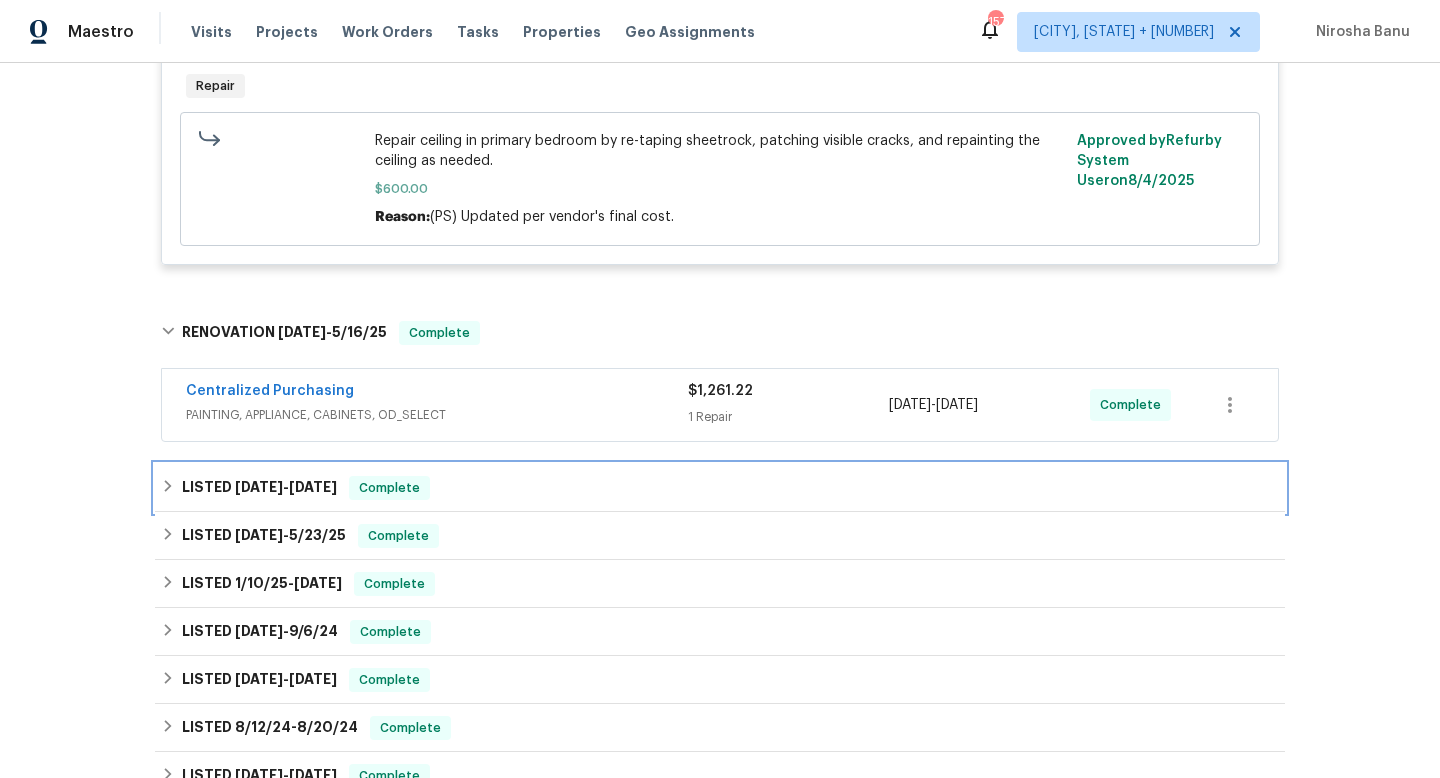 click on "LISTED   [DATE]  -  [DATE] Complete" at bounding box center [720, 488] 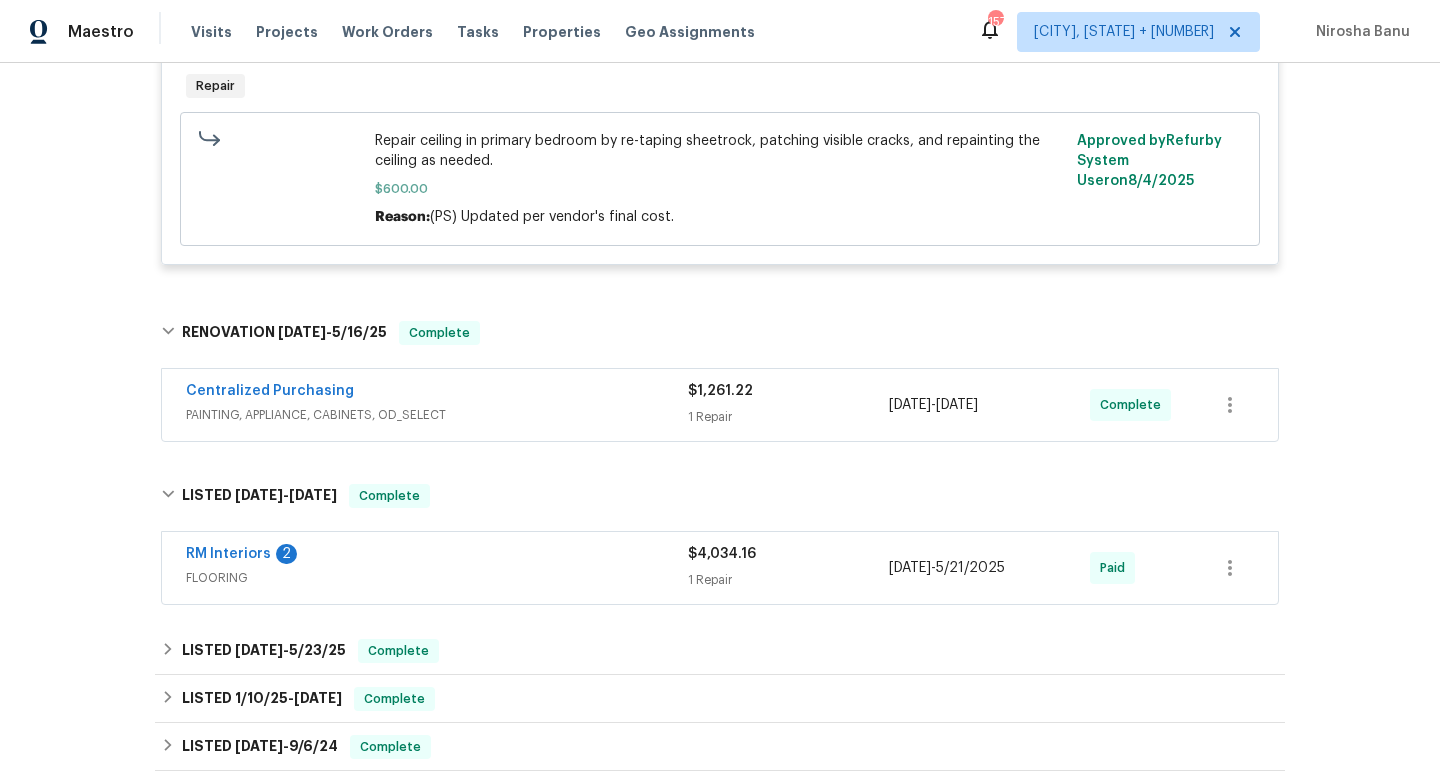click on "RM Interiors 2" at bounding box center (437, 556) 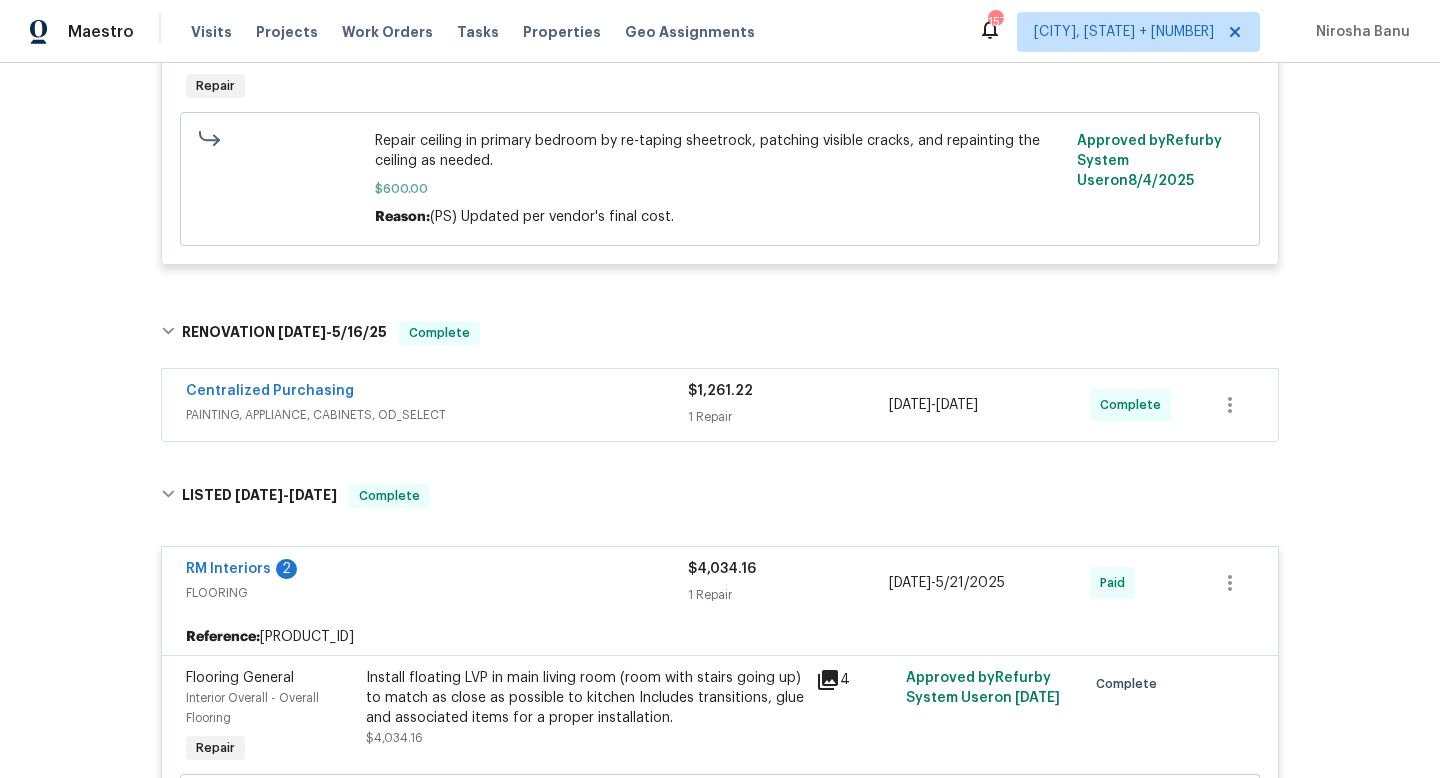 click on "Centralized Purchasing" at bounding box center (437, 393) 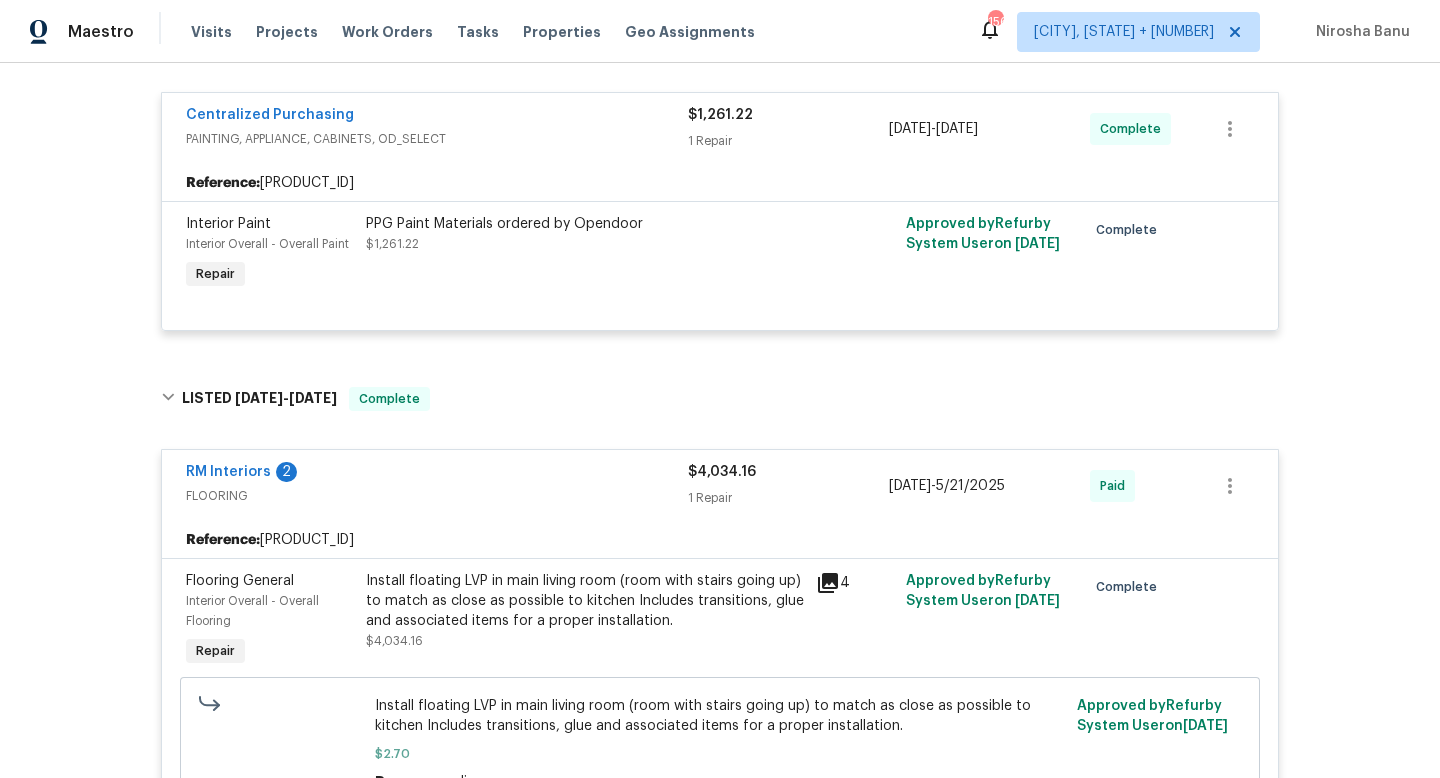 scroll, scrollTop: 1024, scrollLeft: 0, axis: vertical 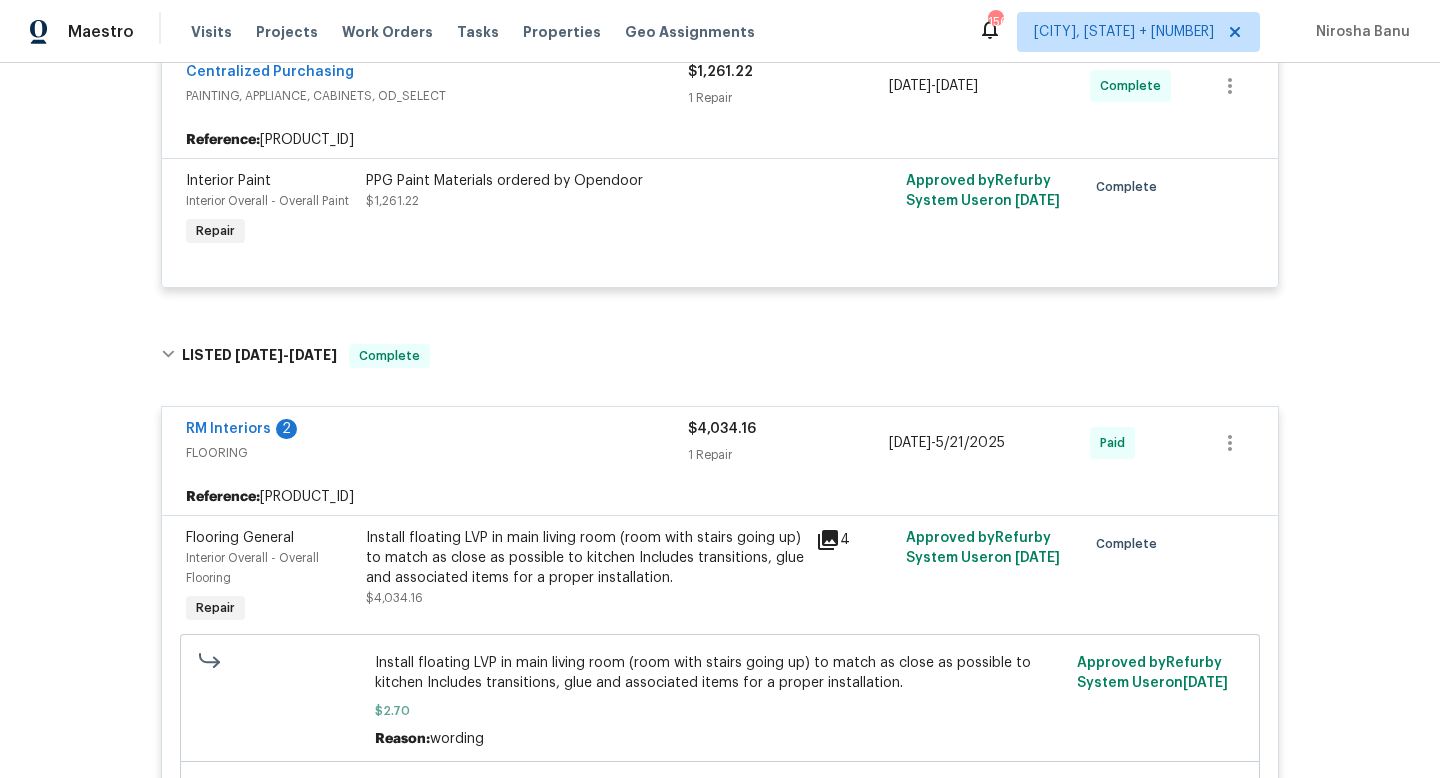 click on "RM Interiors 2" at bounding box center [437, 431] 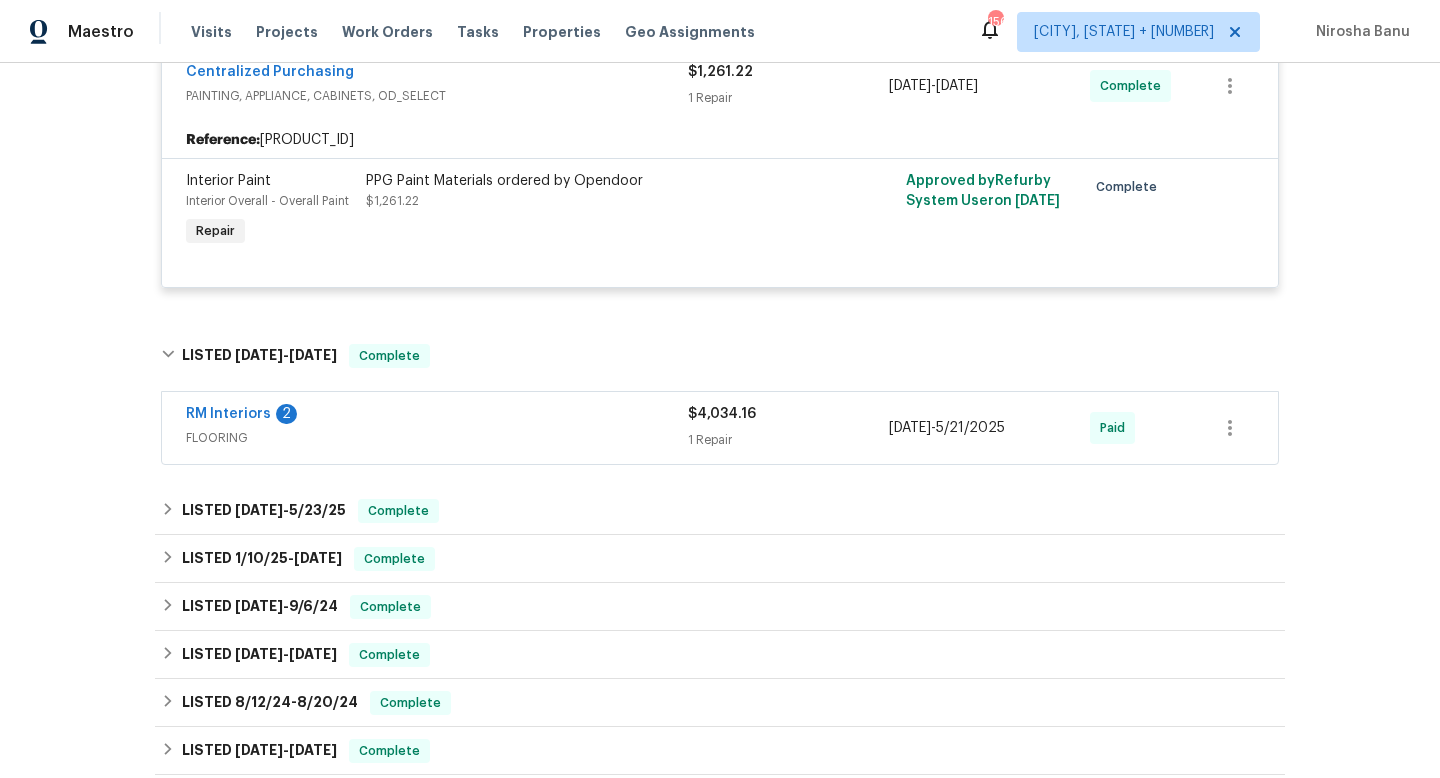 click on "FLOORING" at bounding box center (437, 438) 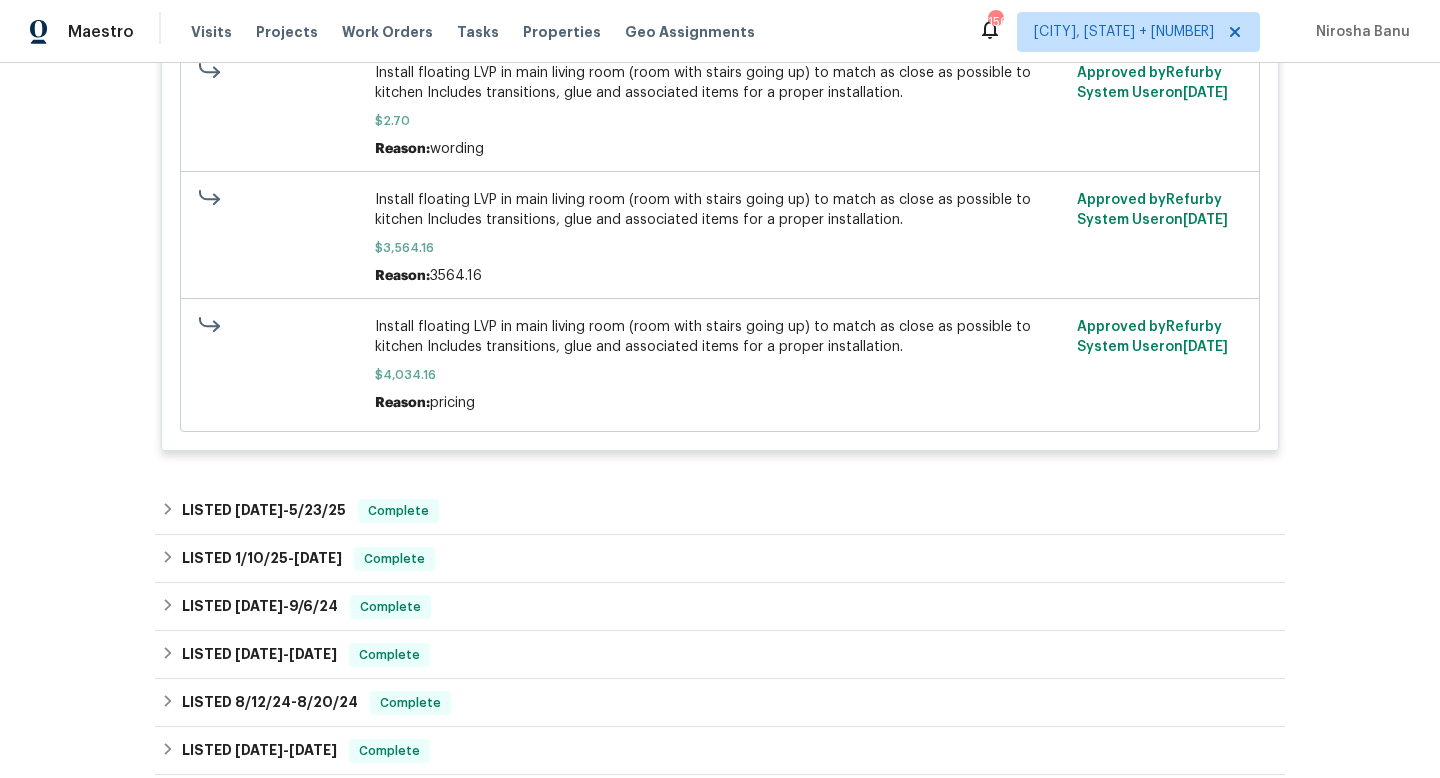 scroll, scrollTop: 1669, scrollLeft: 0, axis: vertical 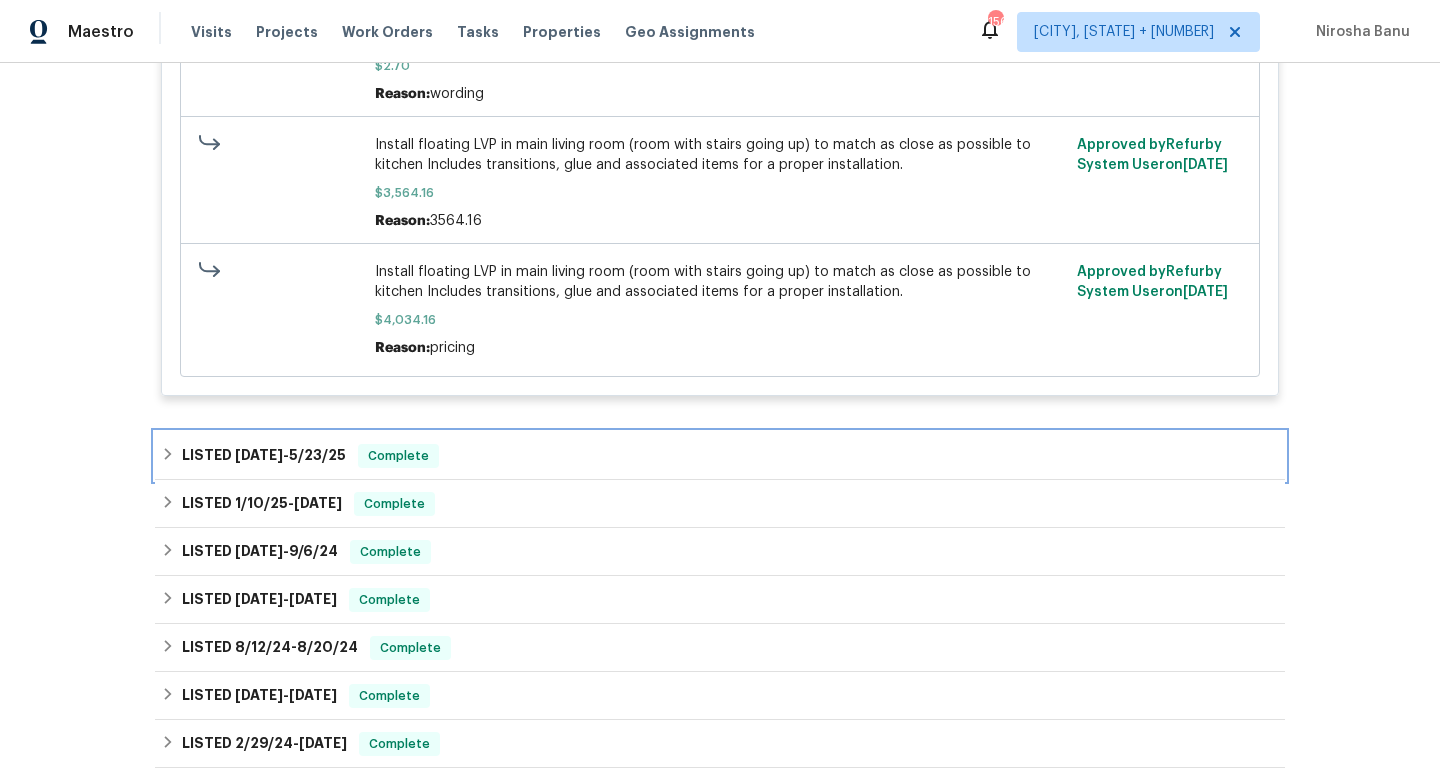 click on "LISTED   [DATE]  -  [DATE] Complete" at bounding box center (720, 456) 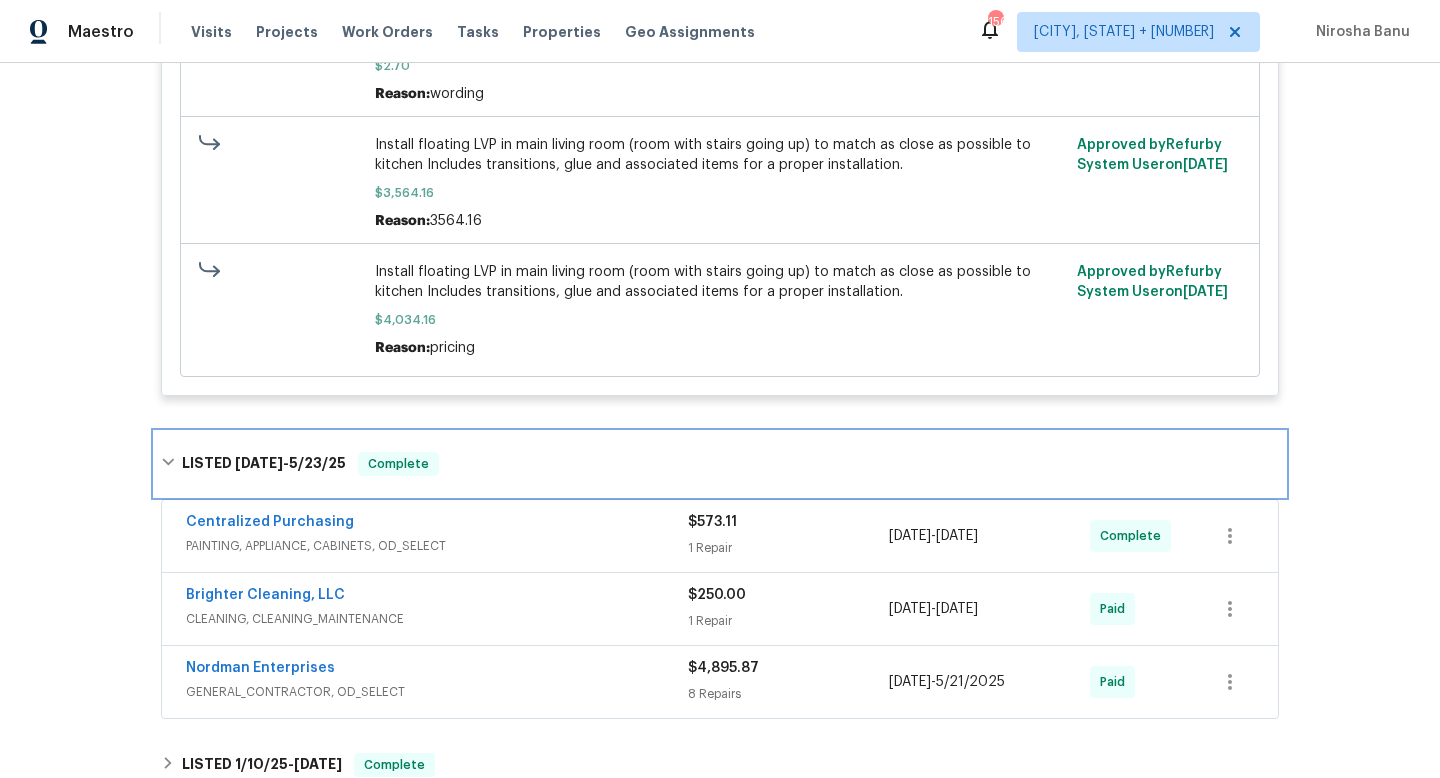 click on "LISTED   [DATE]  -  [DATE] Complete" at bounding box center (720, 464) 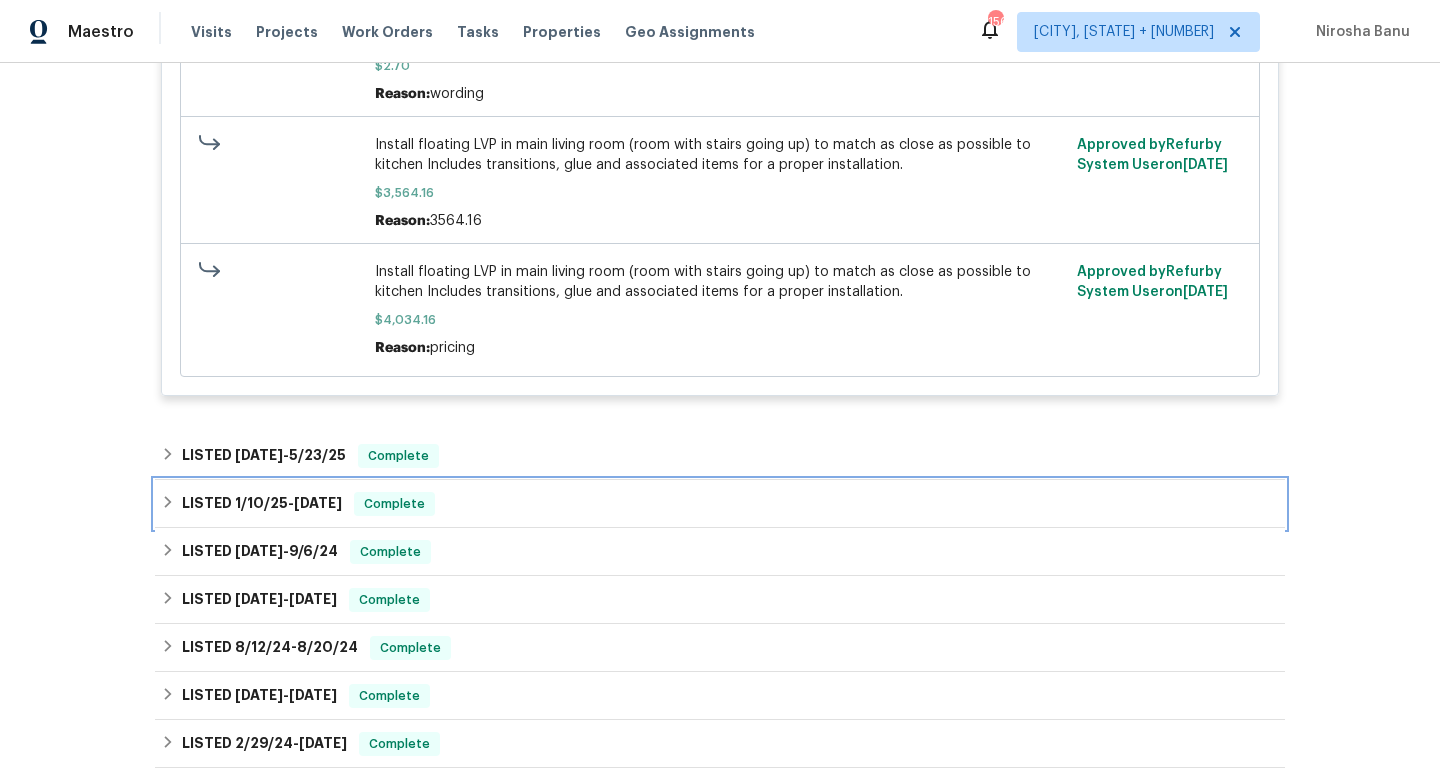 click on "LISTED   [DATE]  -  [DATE] Complete" at bounding box center (720, 504) 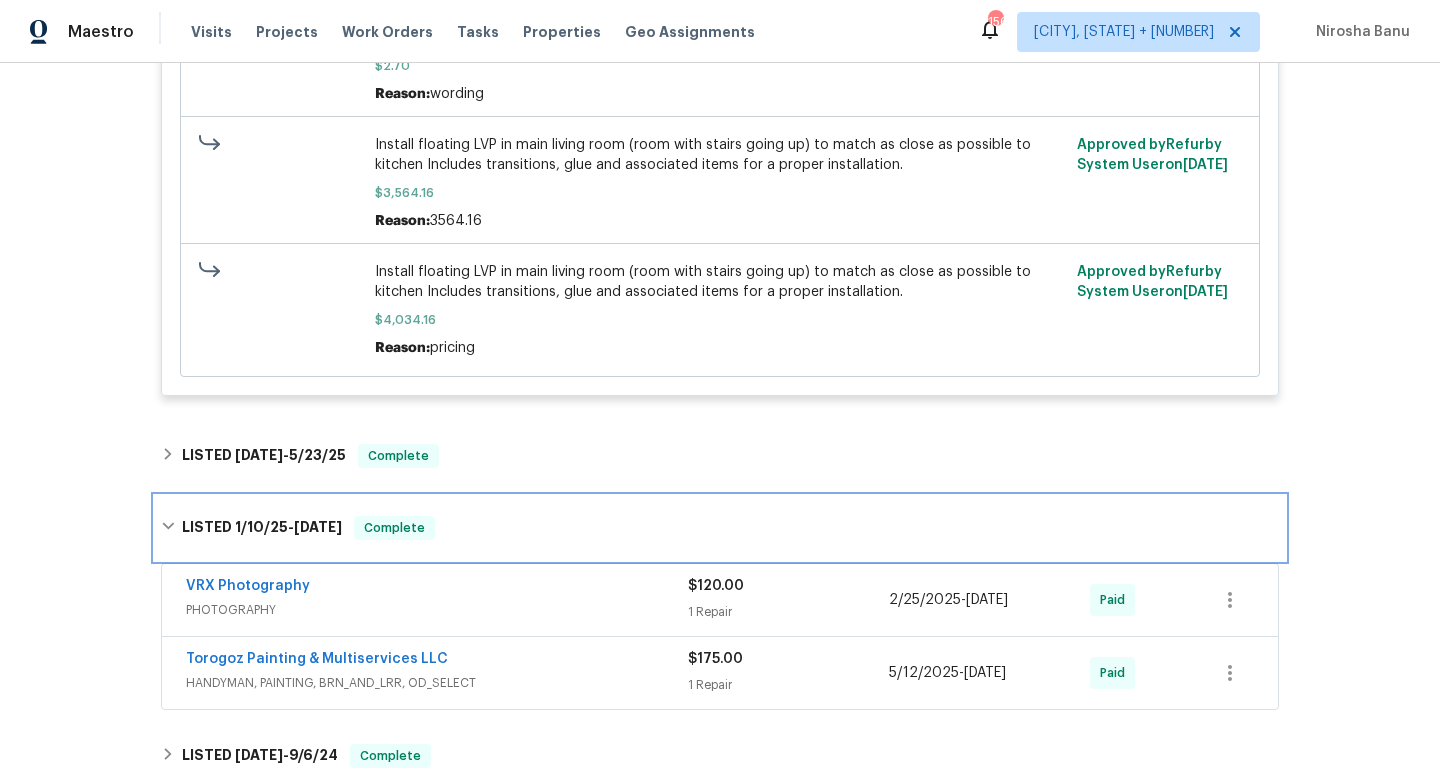 click on "LISTED   [DATE]  -  [DATE] Complete" at bounding box center (720, 528) 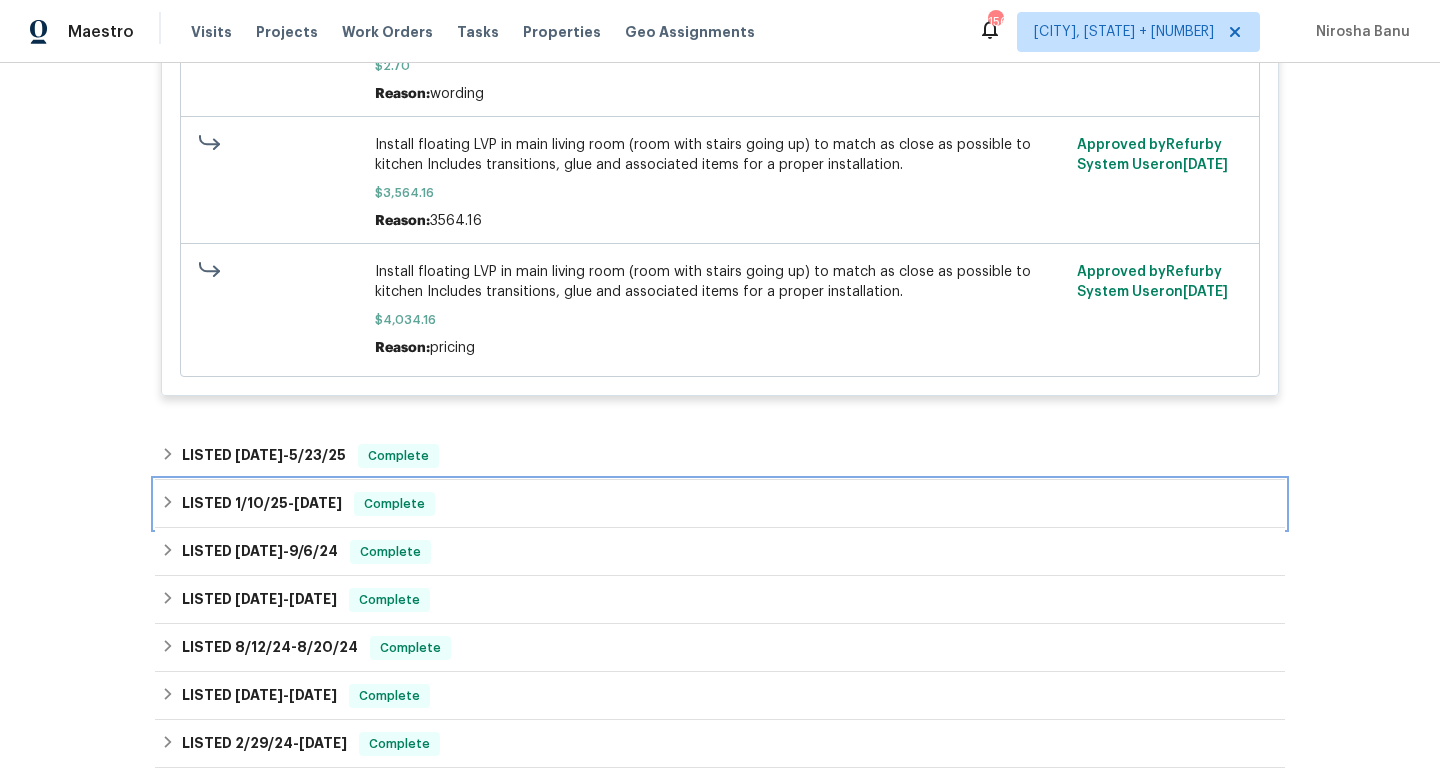 click on "LISTED   [DATE]  -  [DATE] Complete" at bounding box center (720, 504) 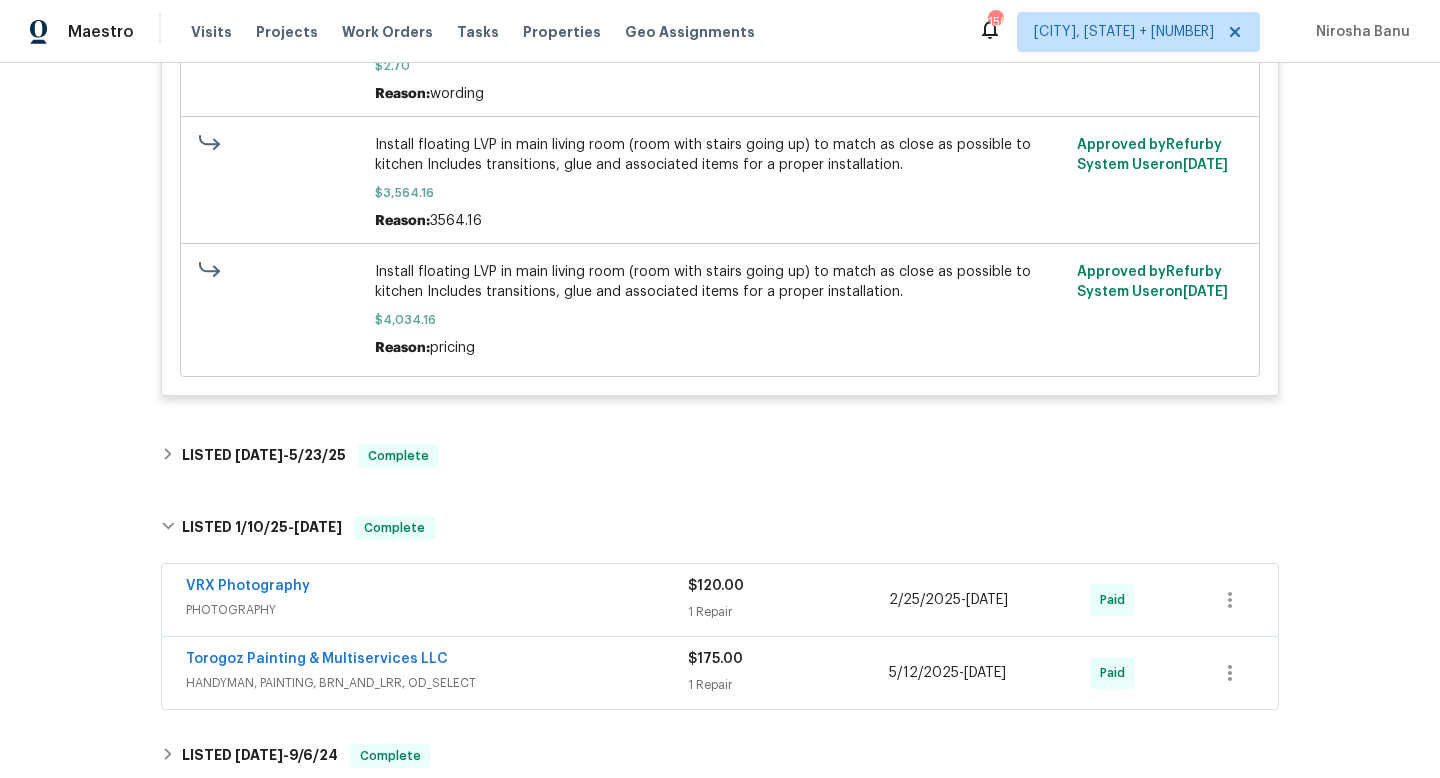 click on "HANDYMAN, PAINTING, BRN_AND_LRR, OD_SELECT" at bounding box center [437, 683] 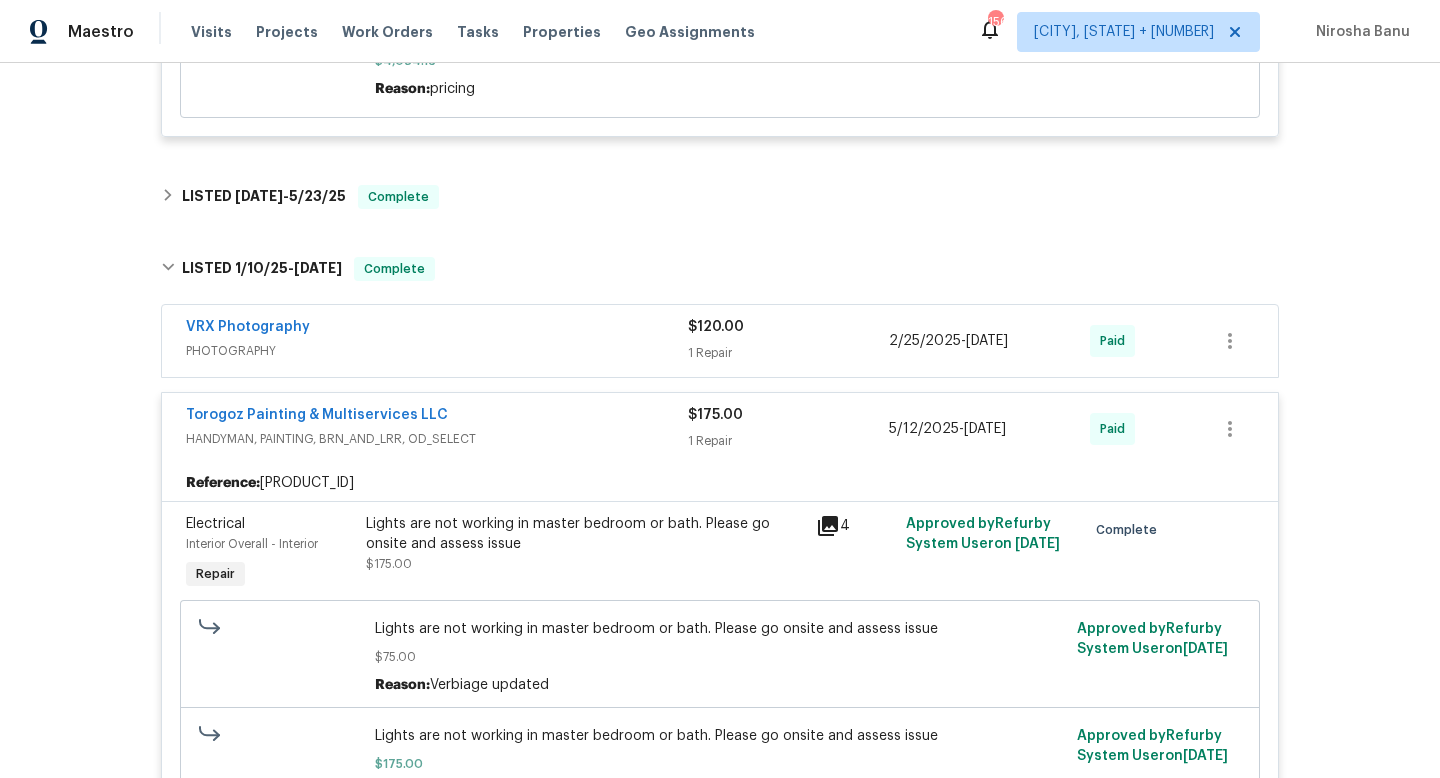 scroll, scrollTop: 1988, scrollLeft: 0, axis: vertical 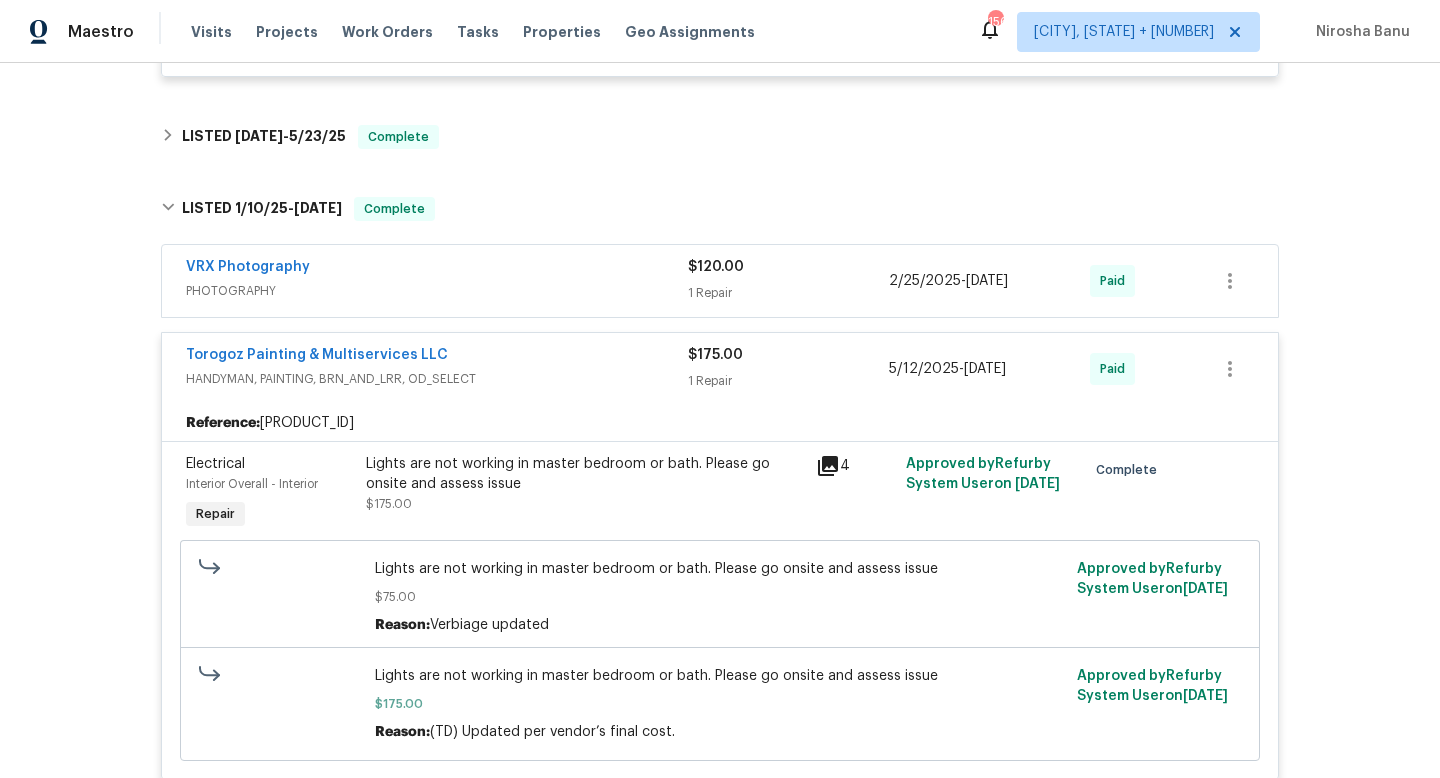 click on "HANDYMAN, PAINTING, BRN_AND_LRR, OD_SELECT" at bounding box center (437, 379) 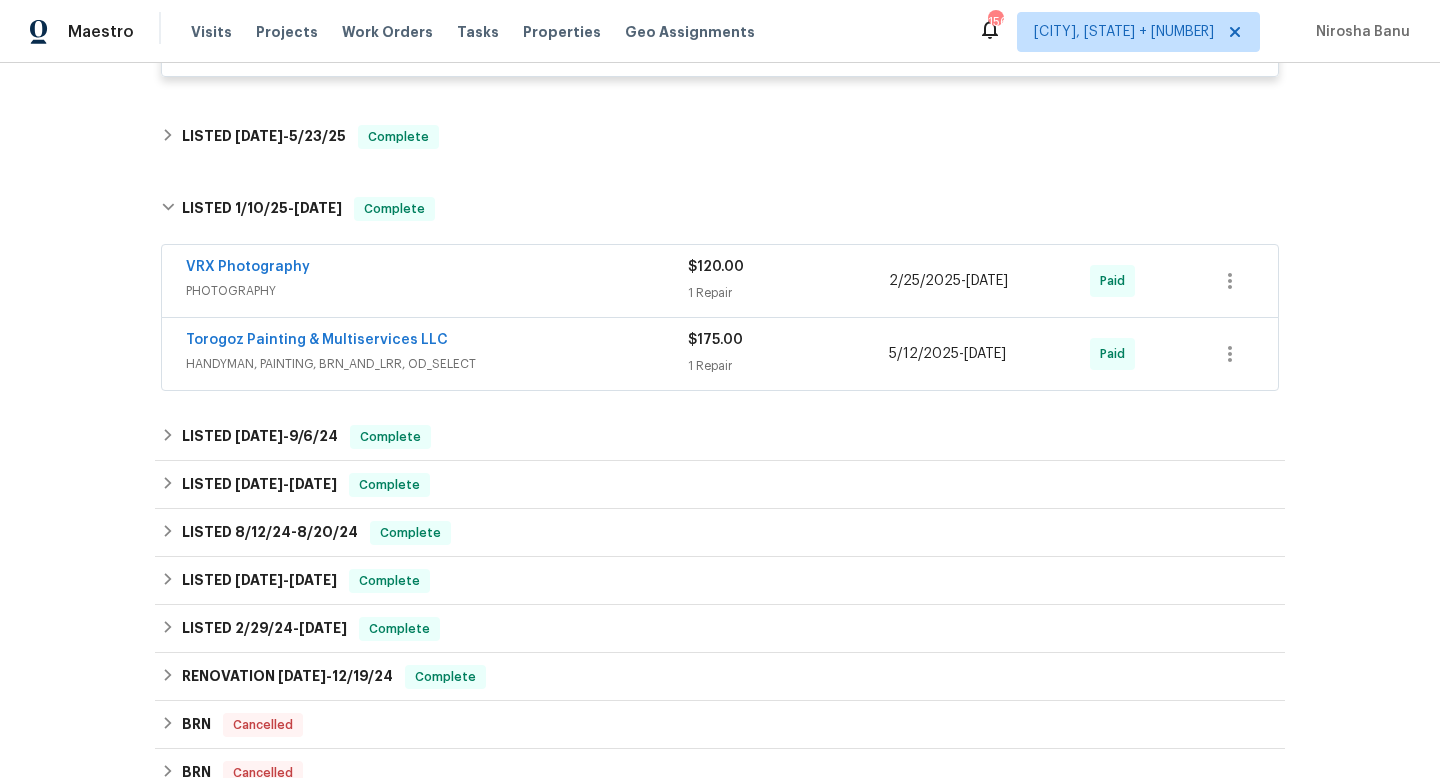 click on "HANDYMAN, PAINTING, BRN_AND_LRR, OD_SELECT" at bounding box center [437, 364] 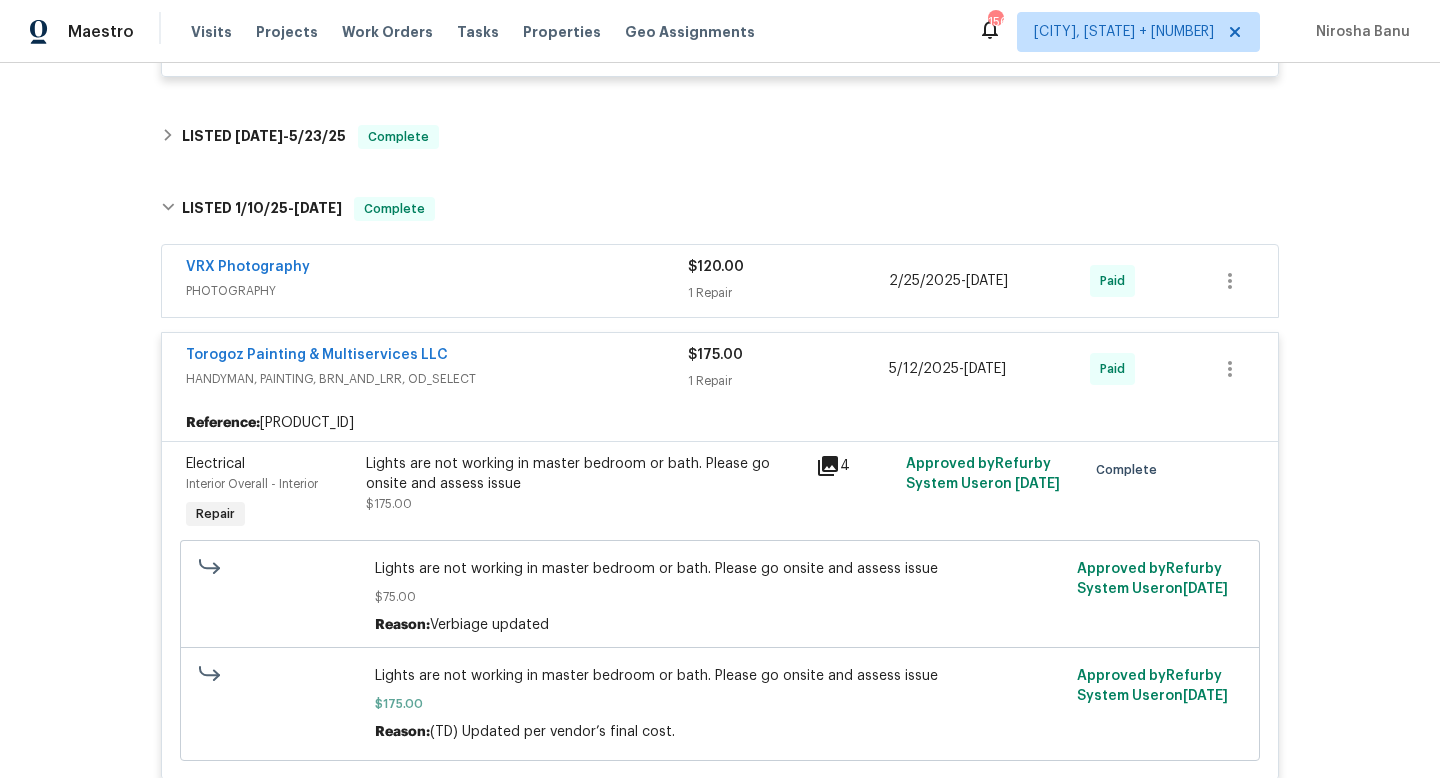 click on "Torogoz Painting & Multiservices LLC" at bounding box center (437, 357) 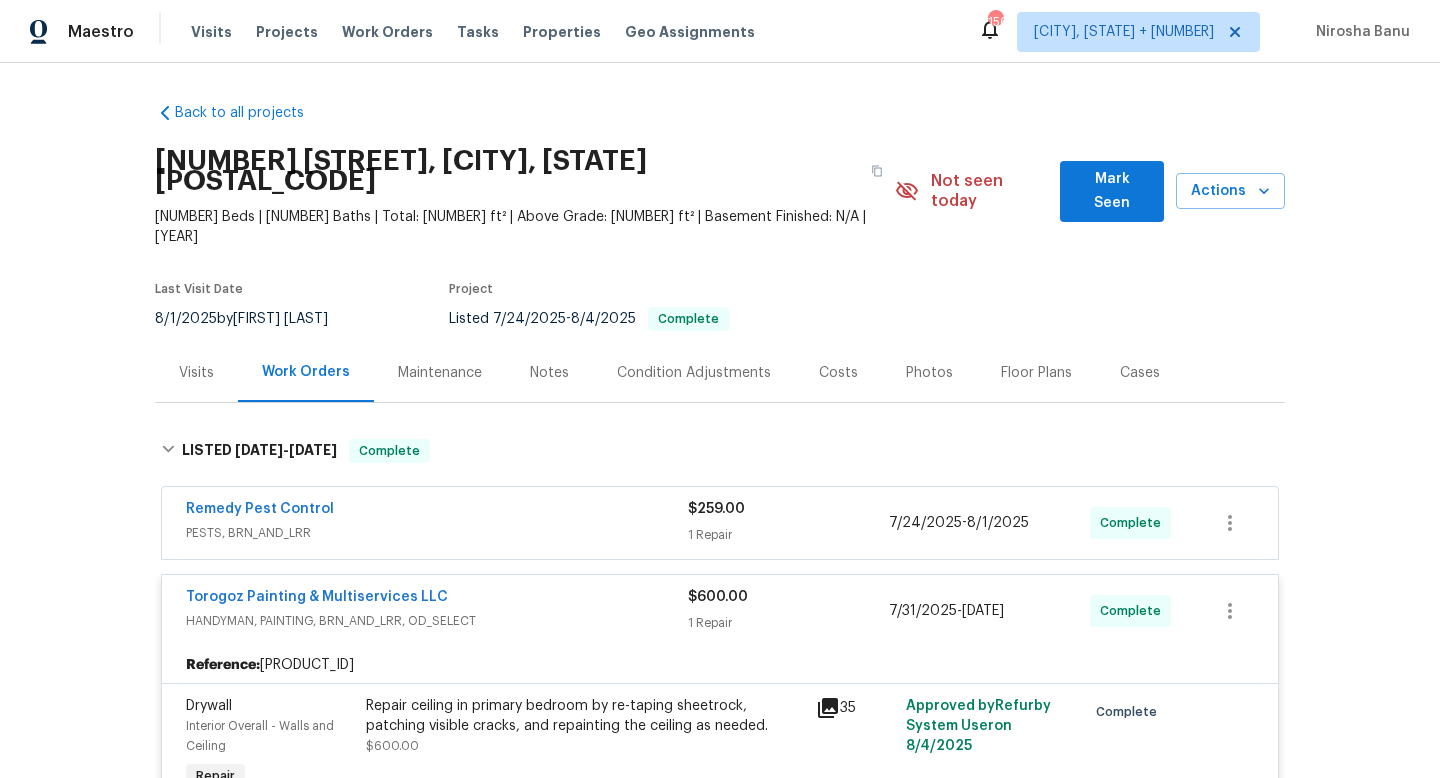 scroll, scrollTop: 3, scrollLeft: 0, axis: vertical 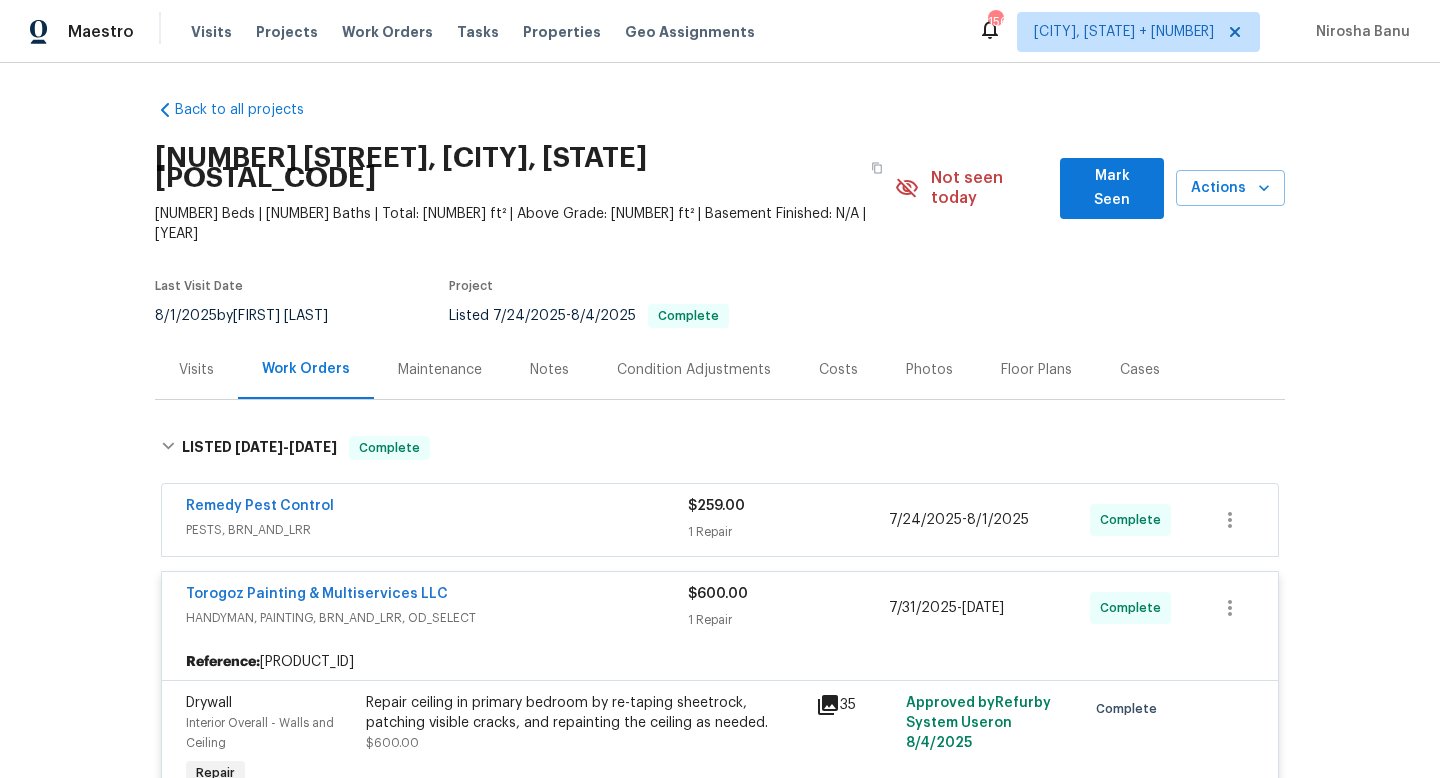click on "Remedy Pest Control" at bounding box center (437, 508) 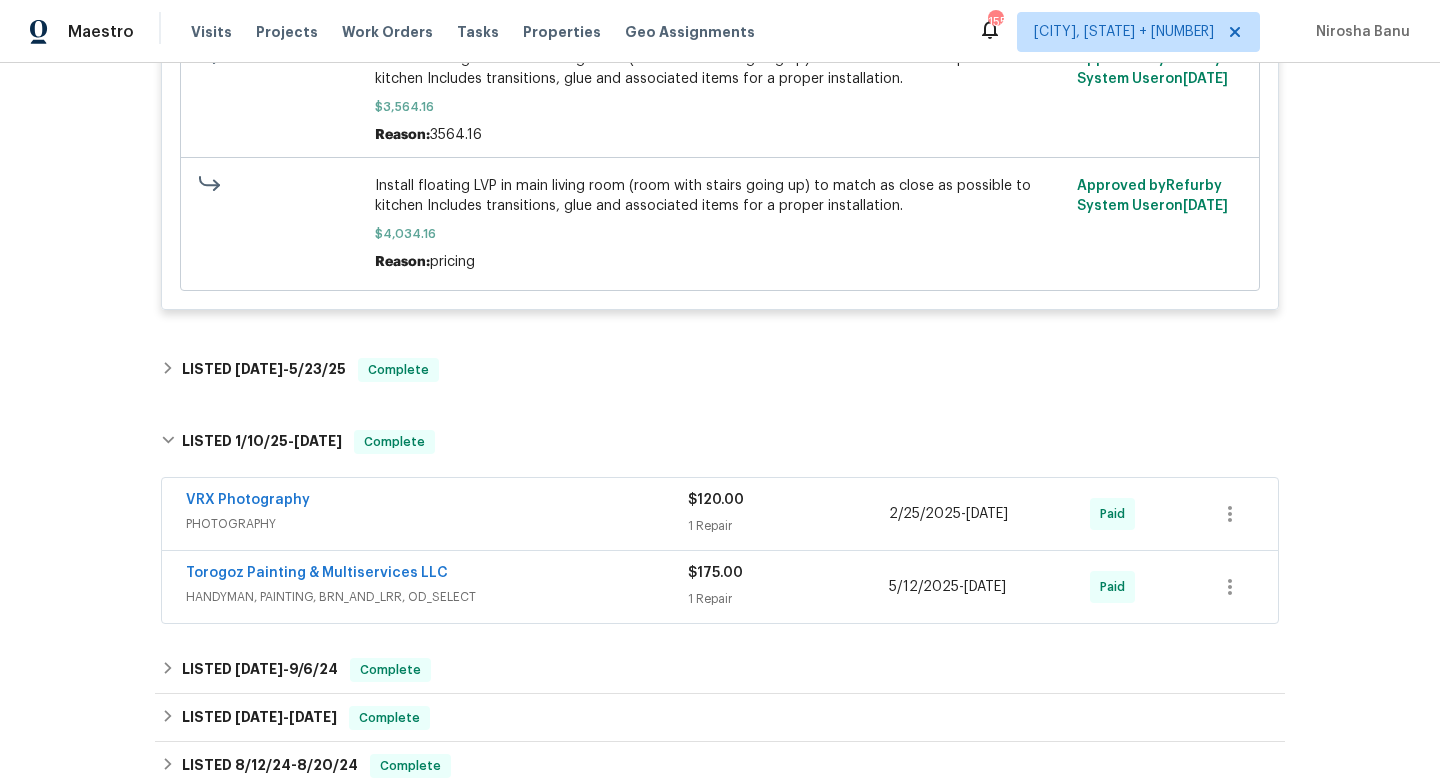 scroll, scrollTop: 2058, scrollLeft: 0, axis: vertical 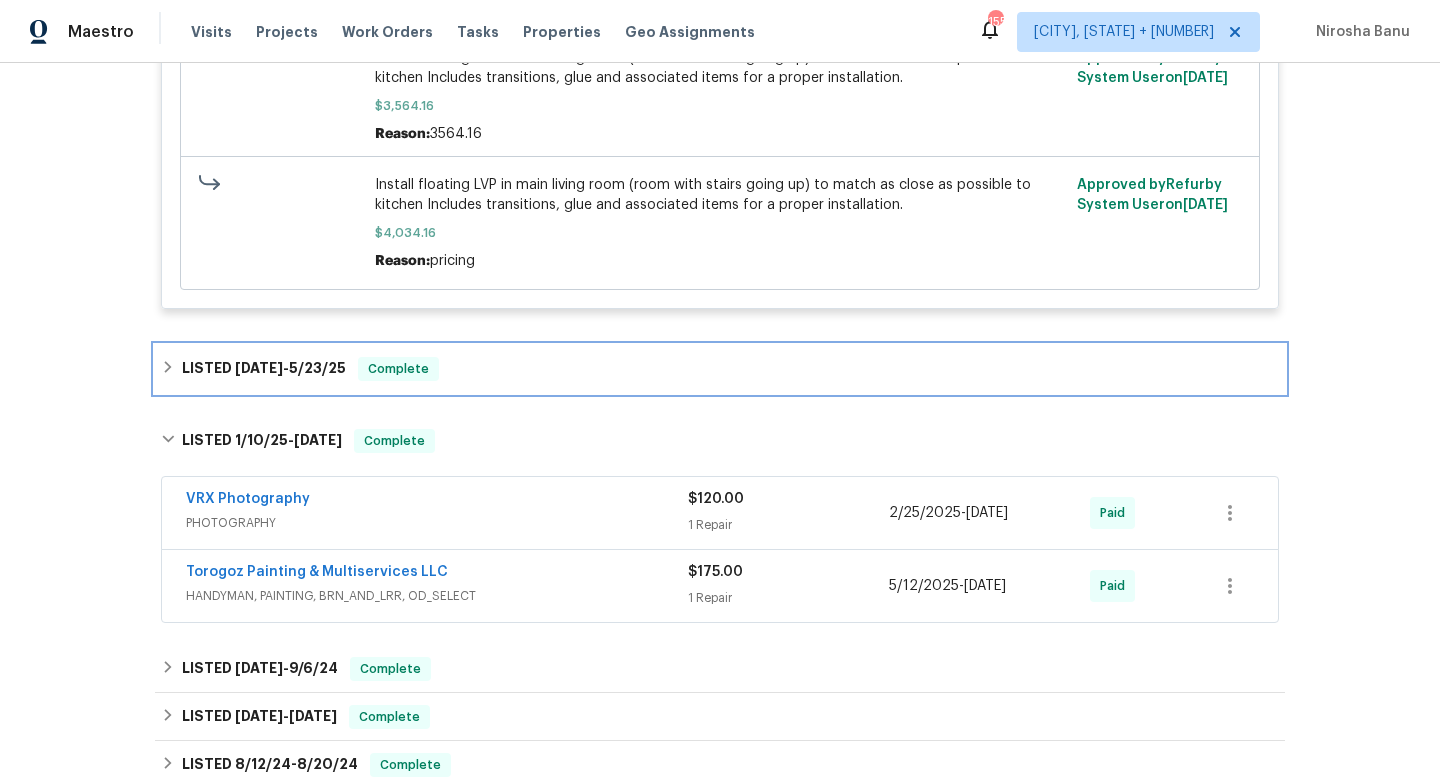 click on "LISTED   [DATE]  -  [DATE] Complete" at bounding box center (720, 369) 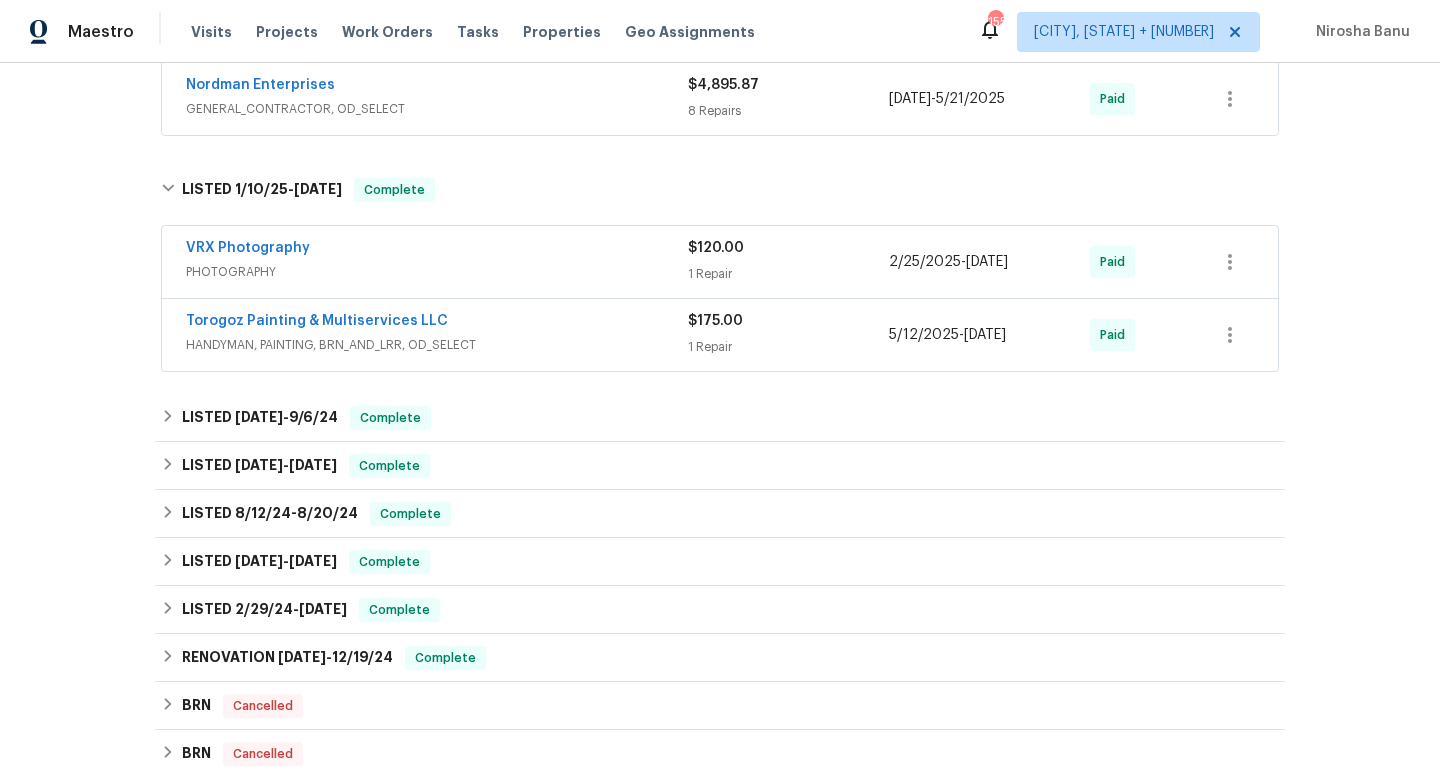 scroll, scrollTop: 2551, scrollLeft: 0, axis: vertical 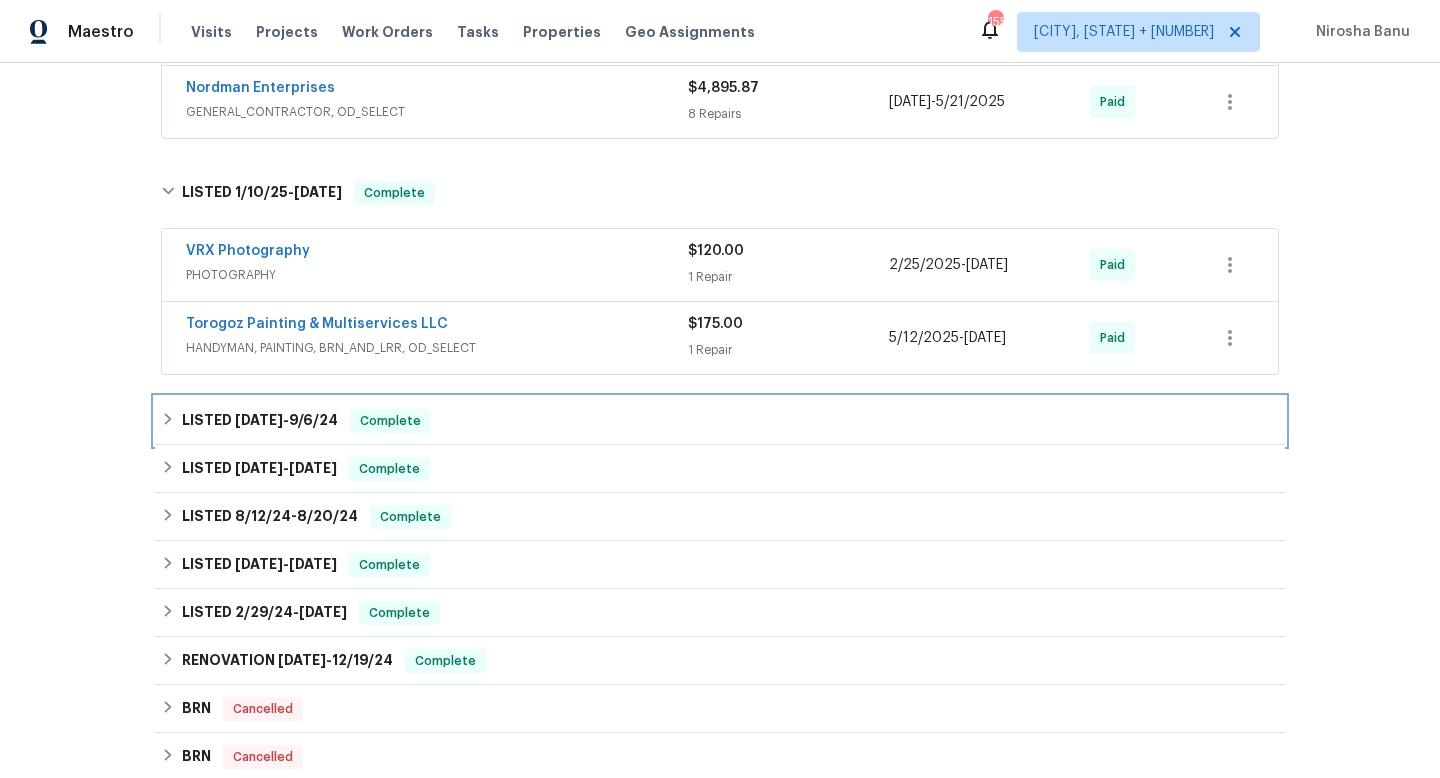 click on "LISTED   [DATE]  -  [DATE] Complete" at bounding box center [720, 421] 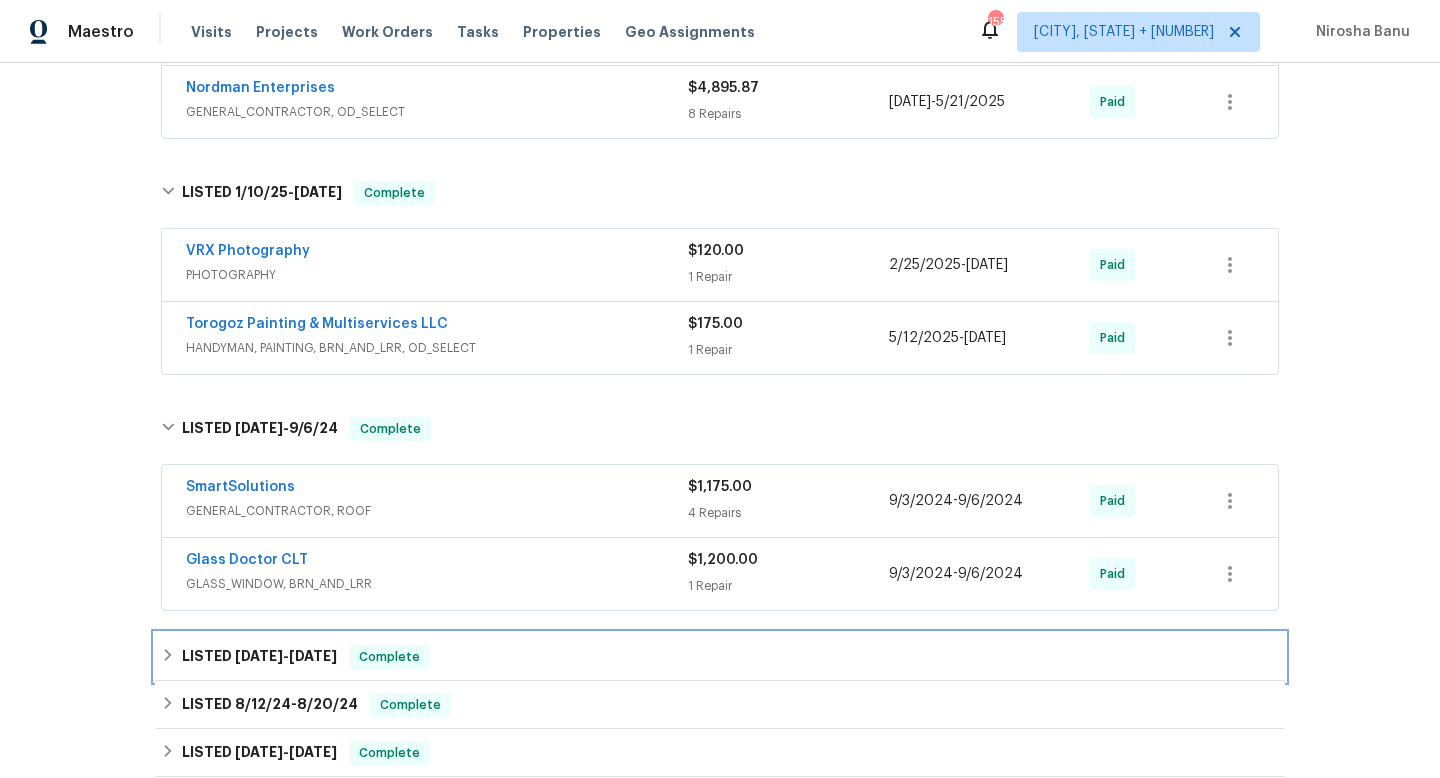 click 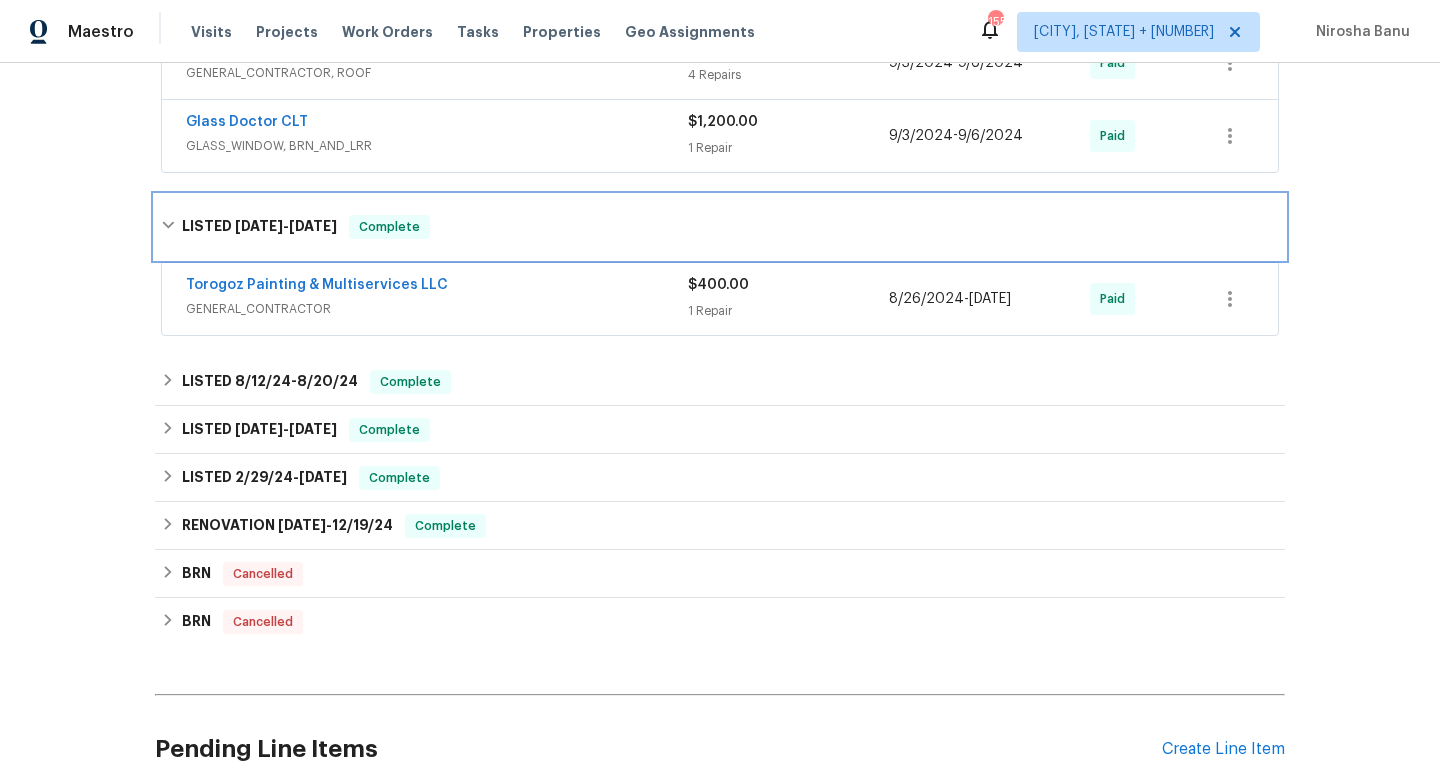 scroll, scrollTop: 3067, scrollLeft: 0, axis: vertical 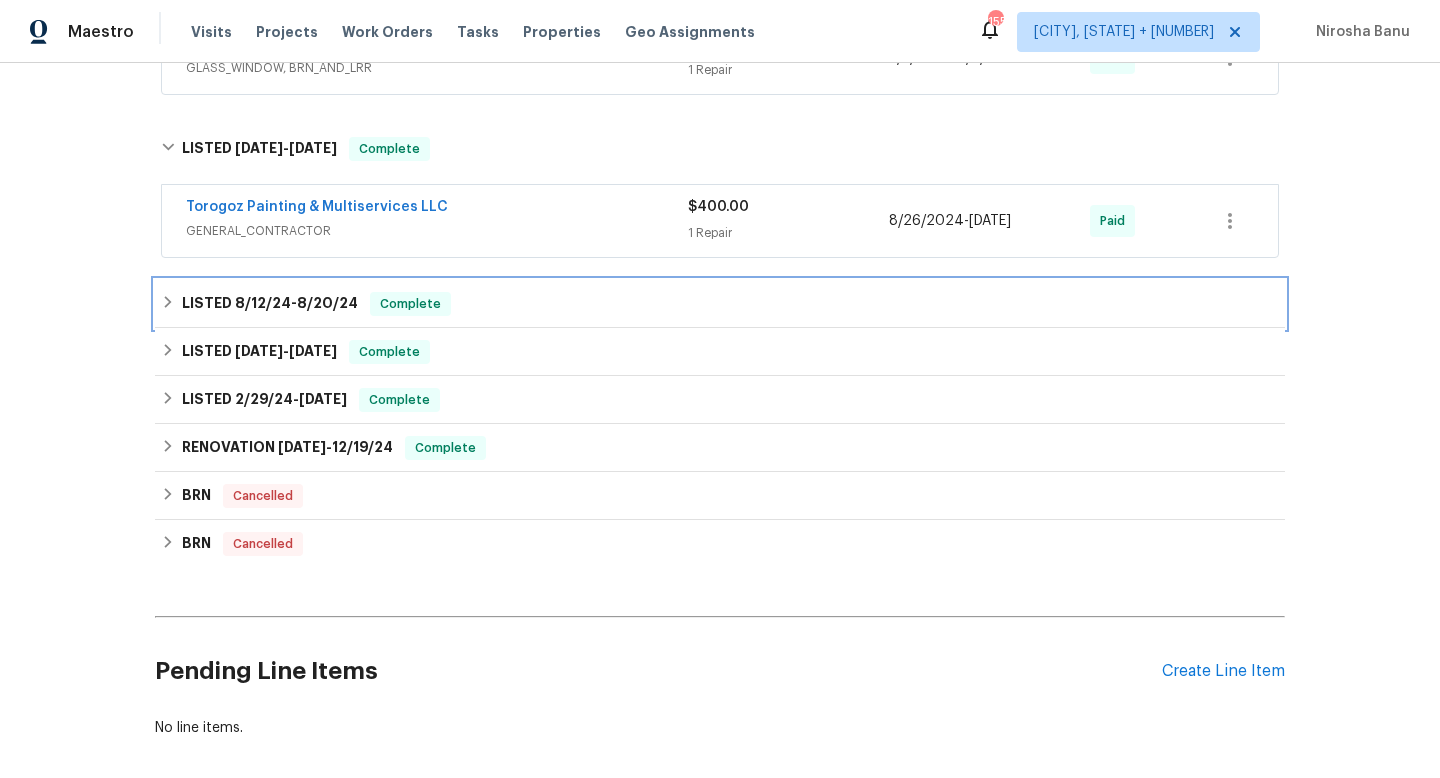 click 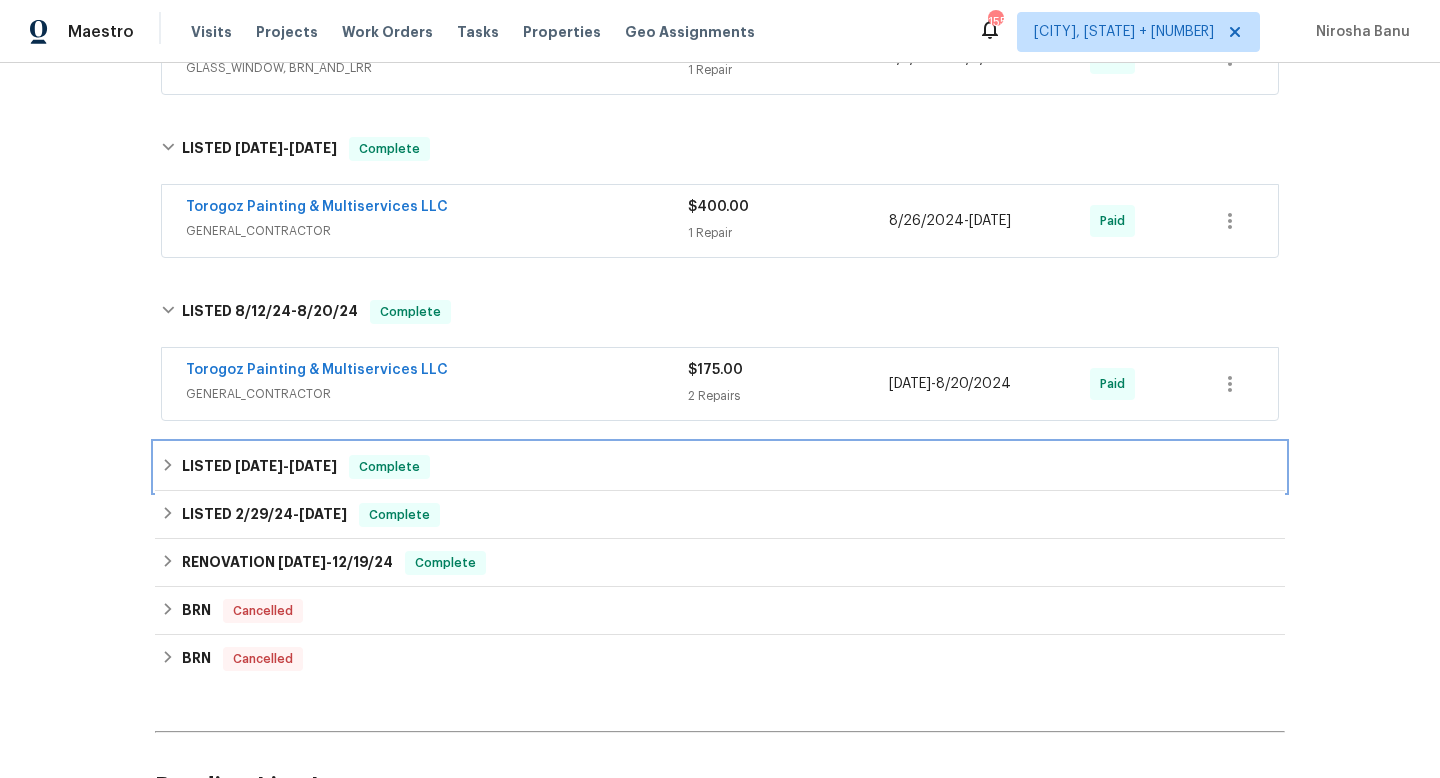 click 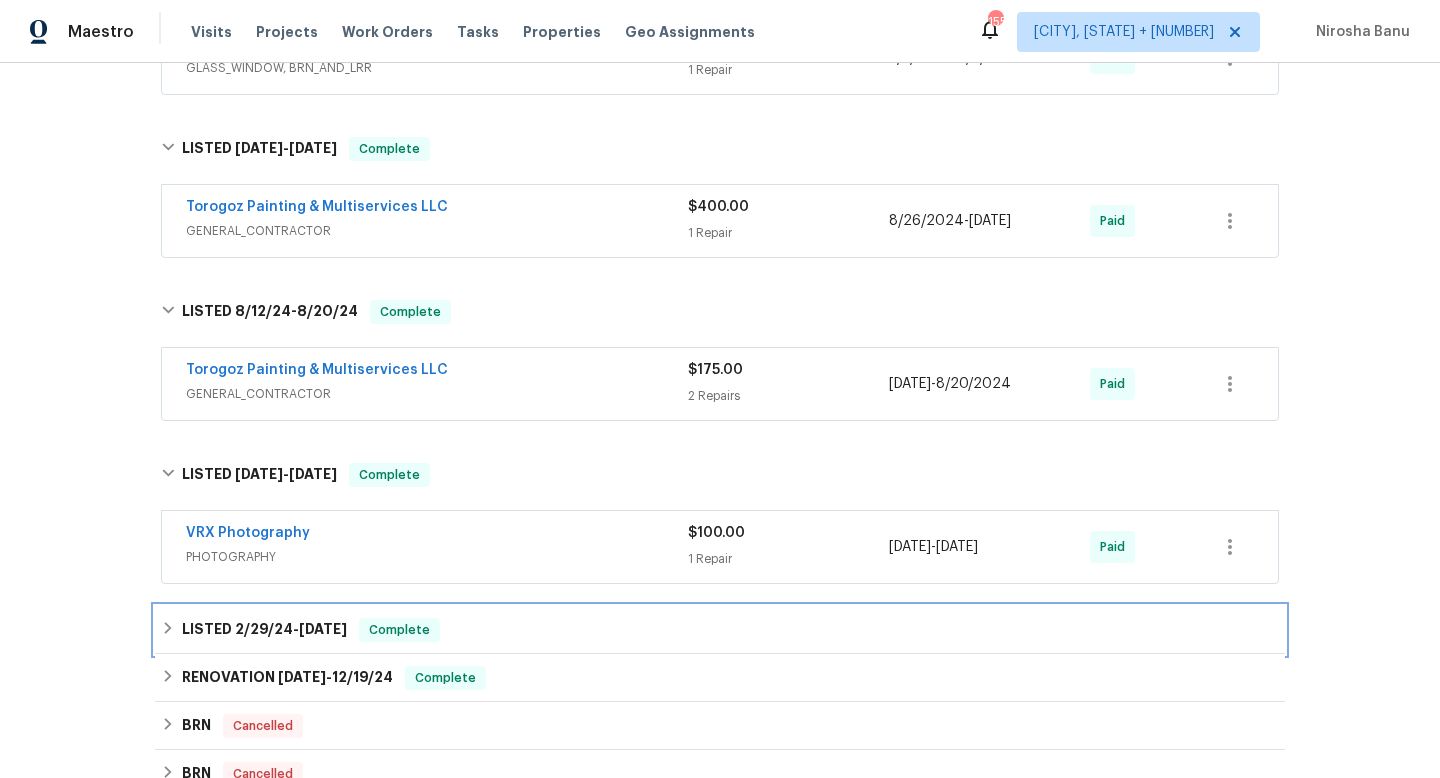 click 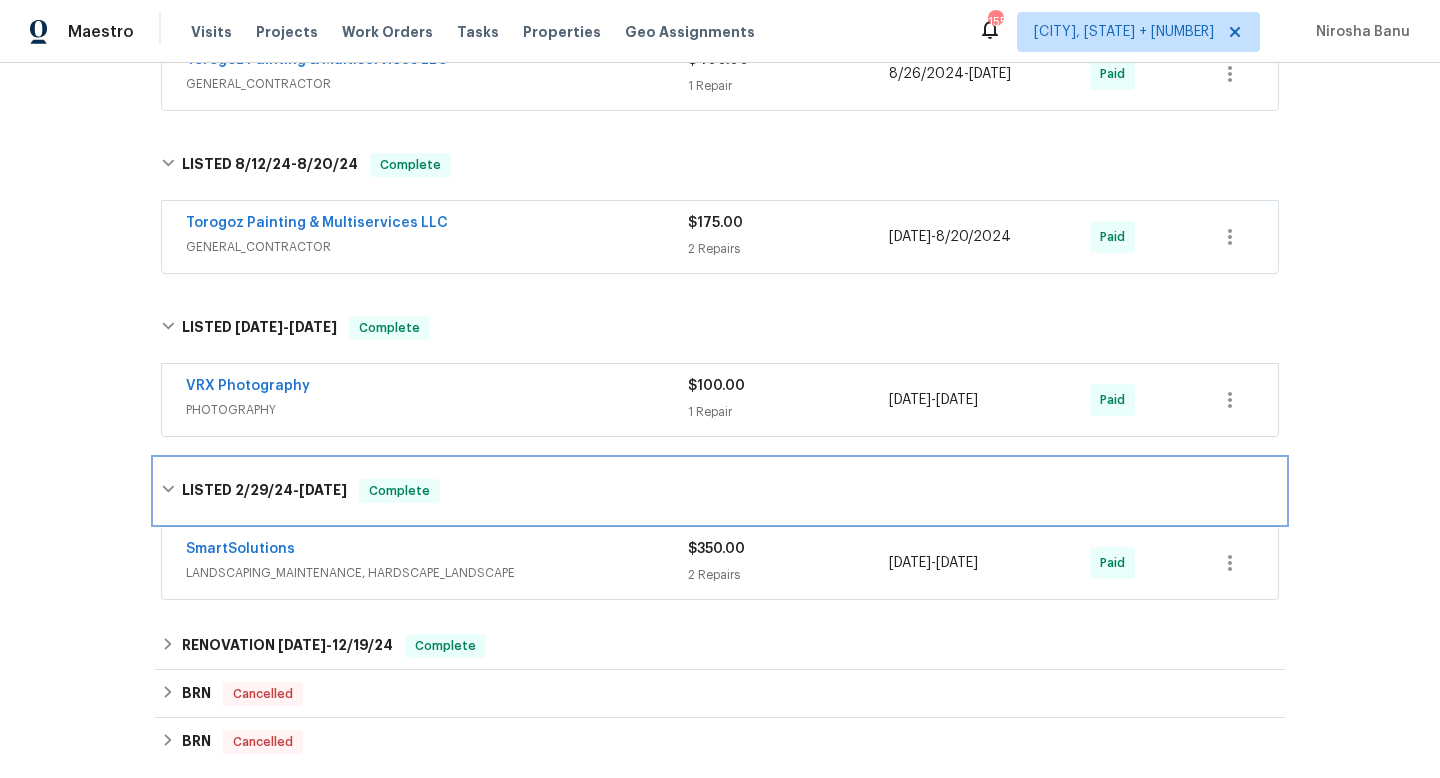 scroll, scrollTop: 3339, scrollLeft: 0, axis: vertical 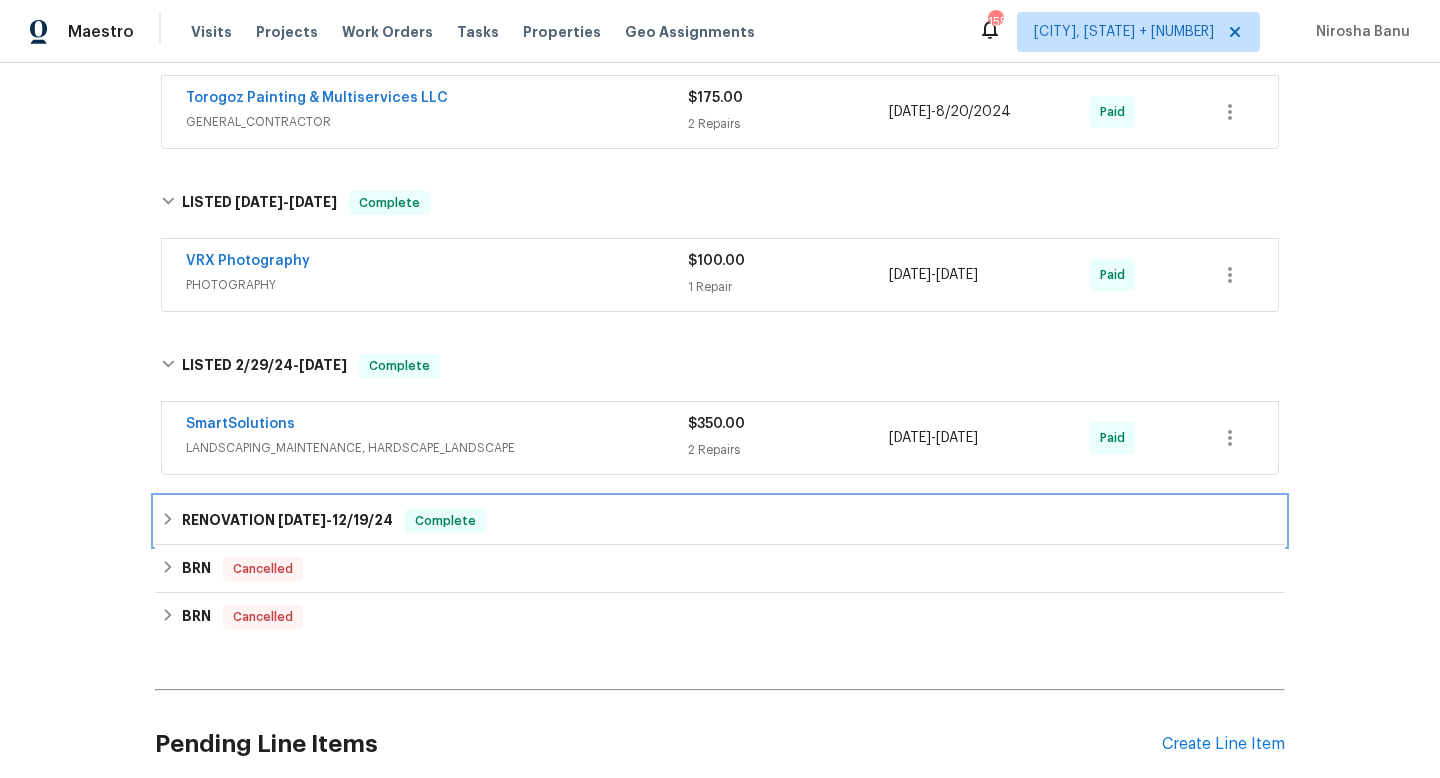 click 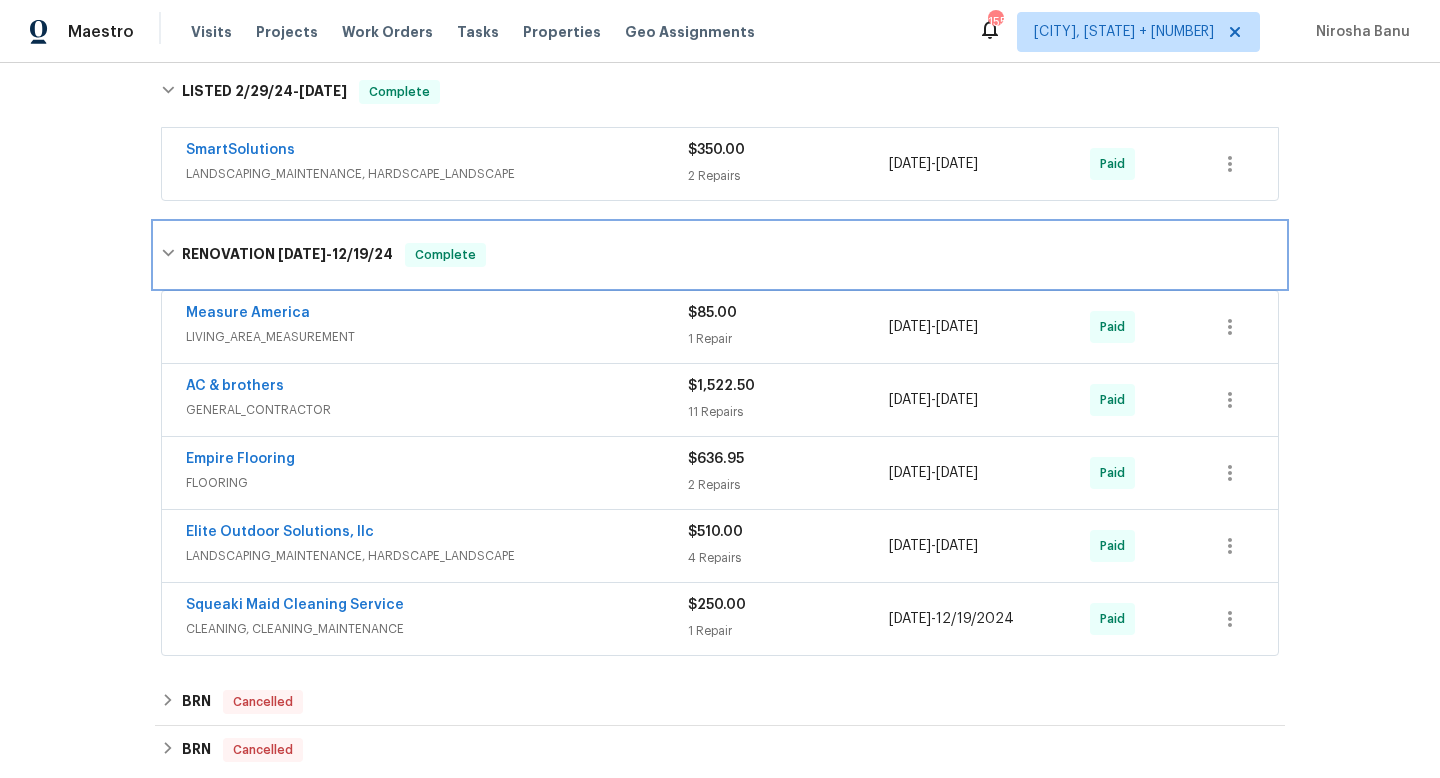 scroll, scrollTop: 3880, scrollLeft: 0, axis: vertical 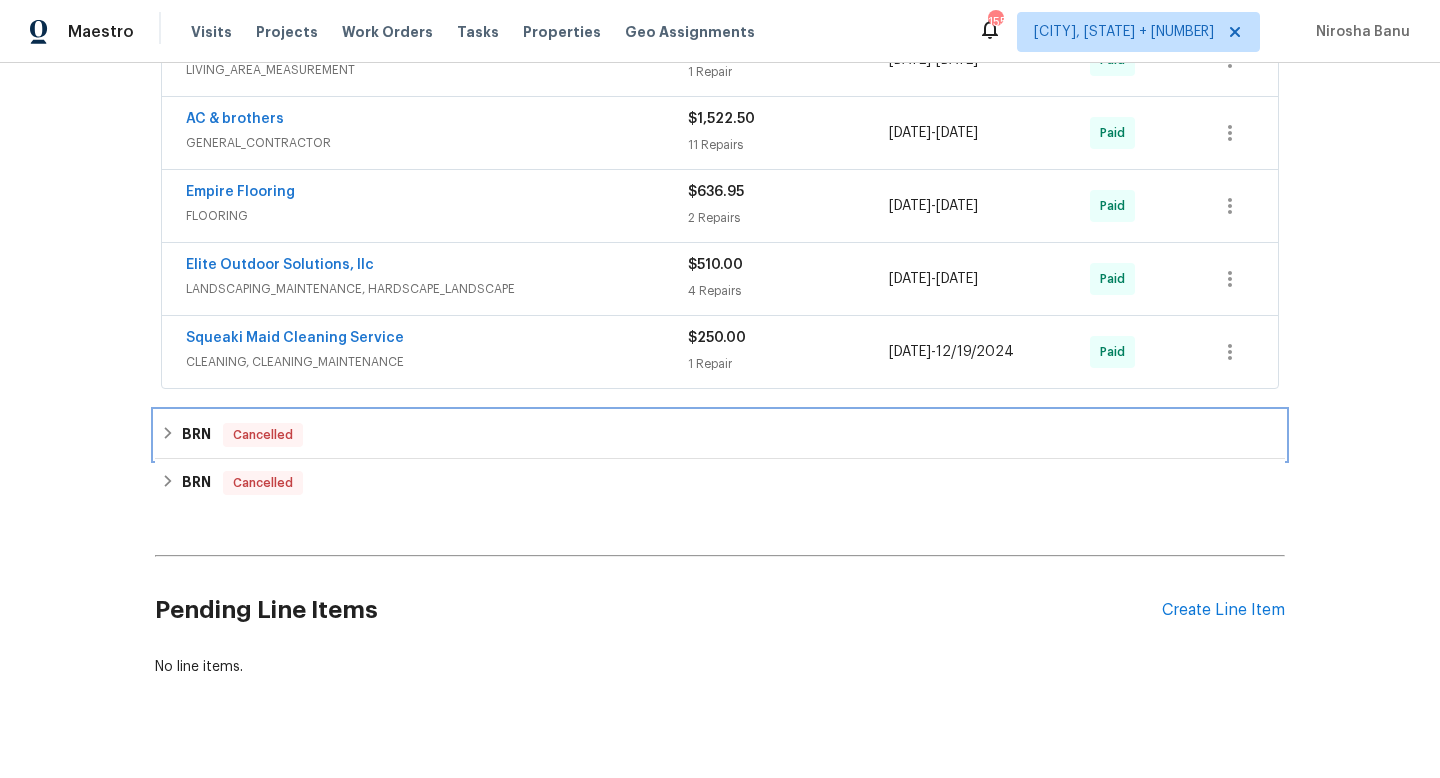 click on "BRN   Cancelled" at bounding box center (720, 435) 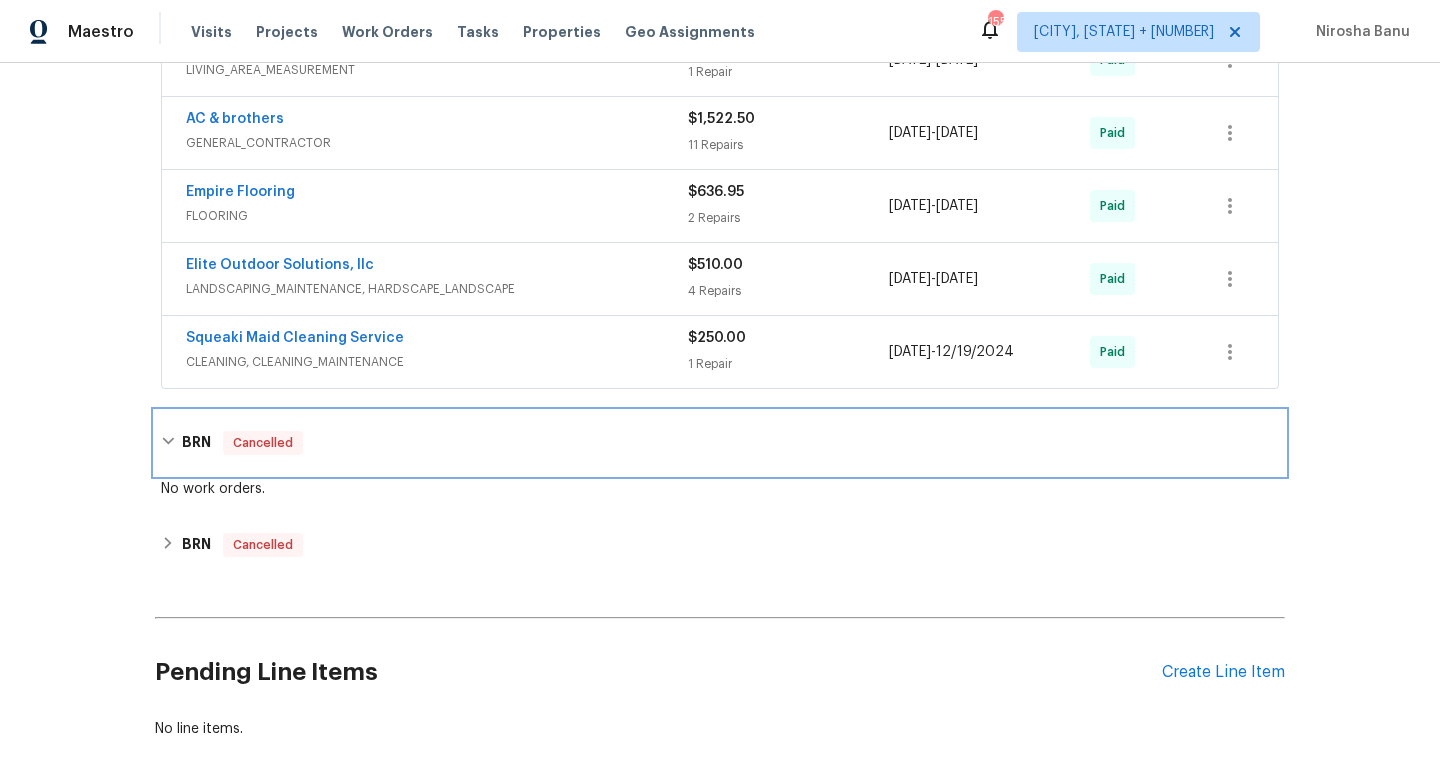 click 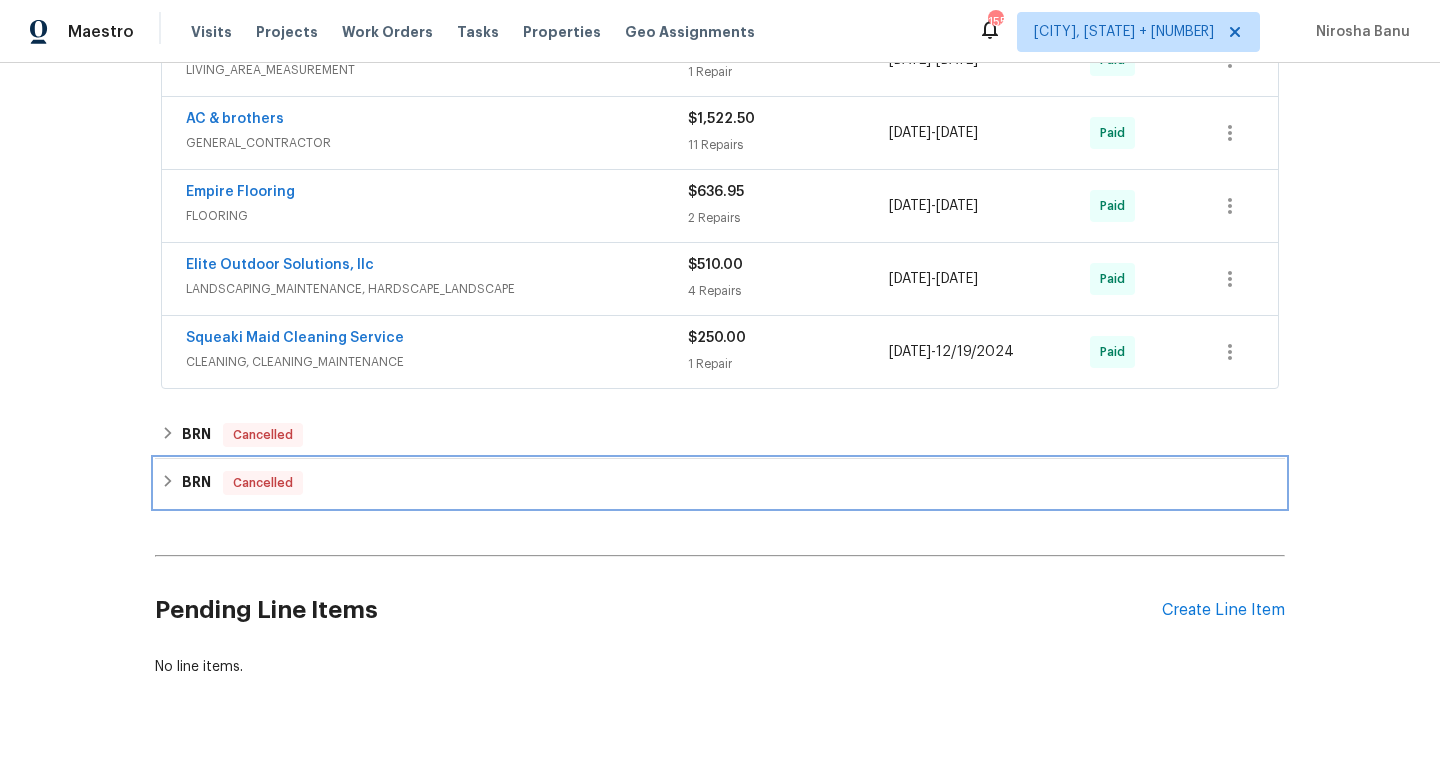 click 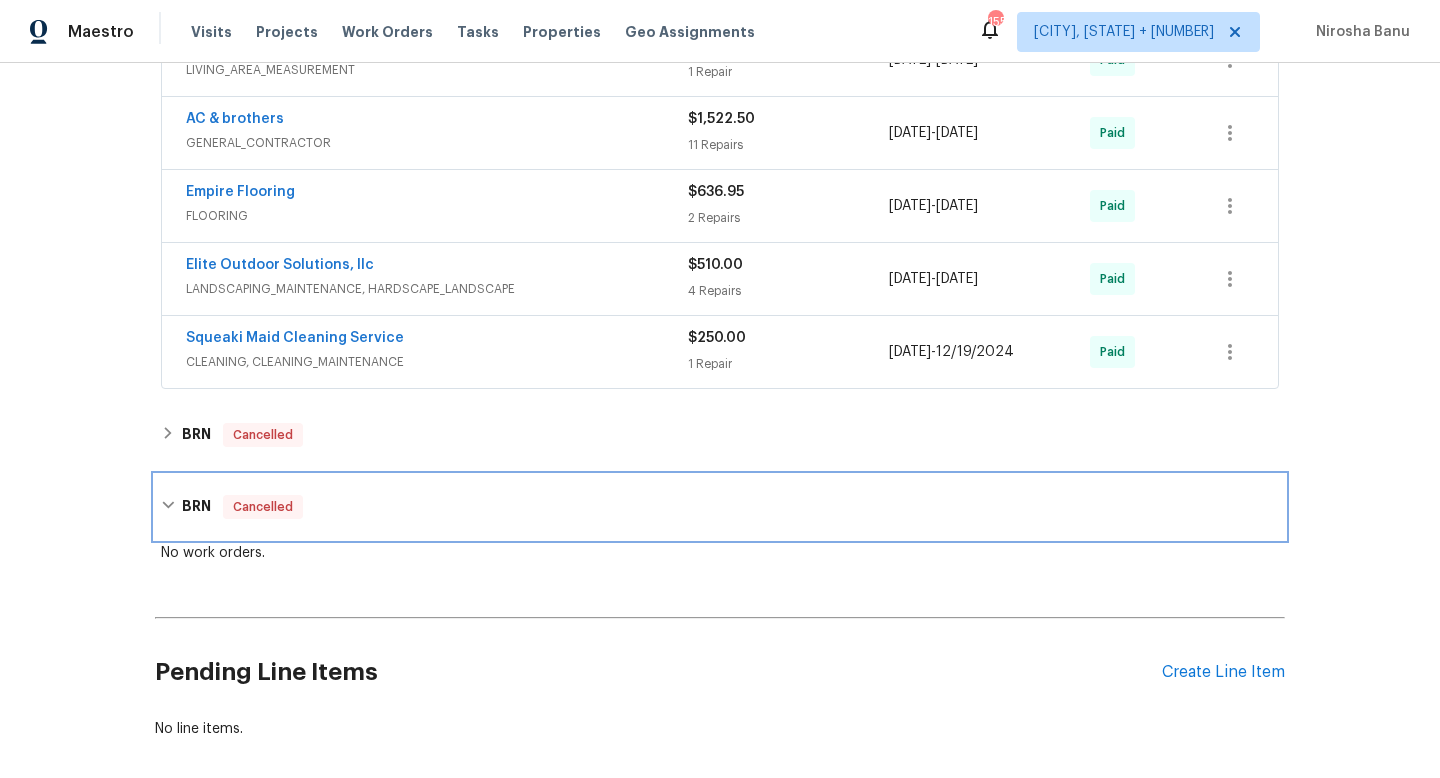 click on "BRN   Cancelled" at bounding box center (720, 507) 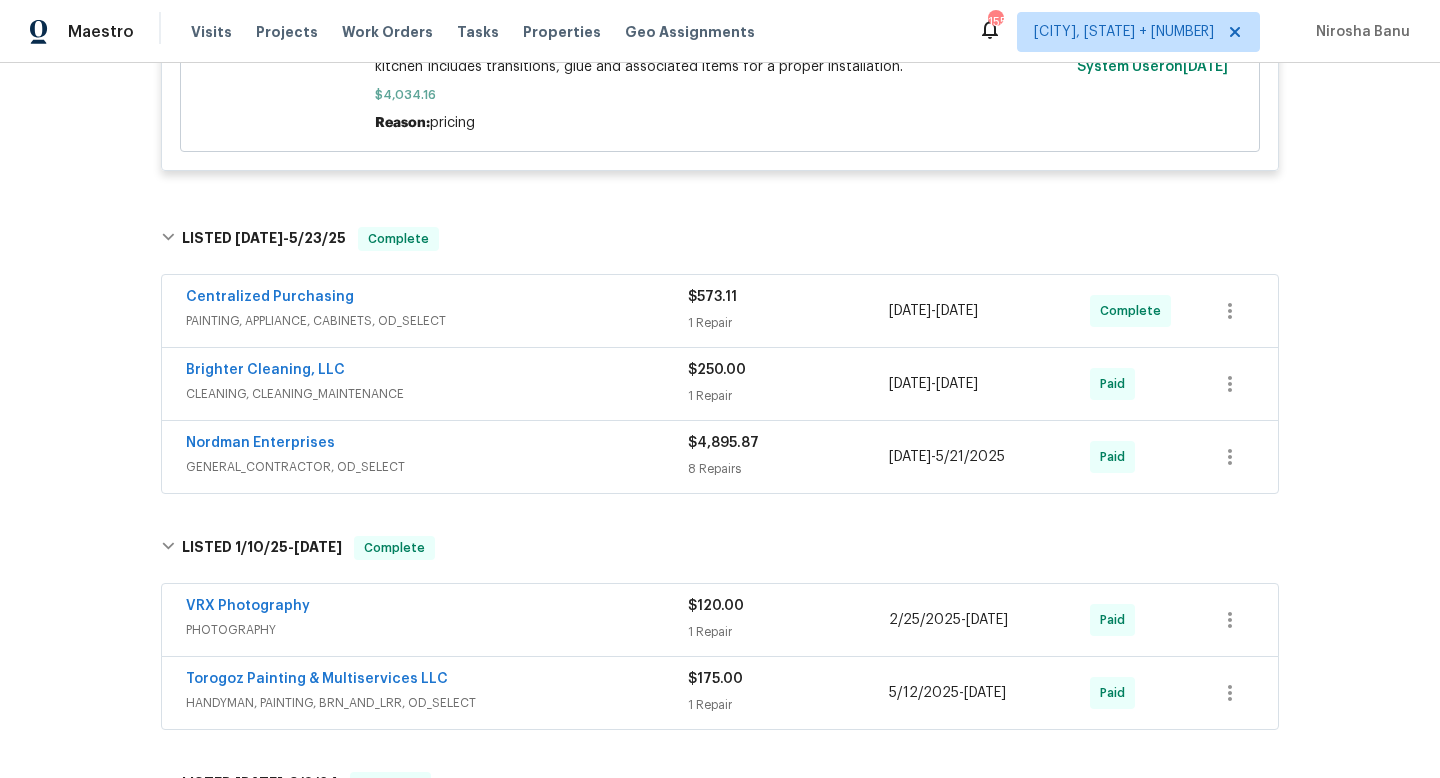 scroll, scrollTop: 2209, scrollLeft: 0, axis: vertical 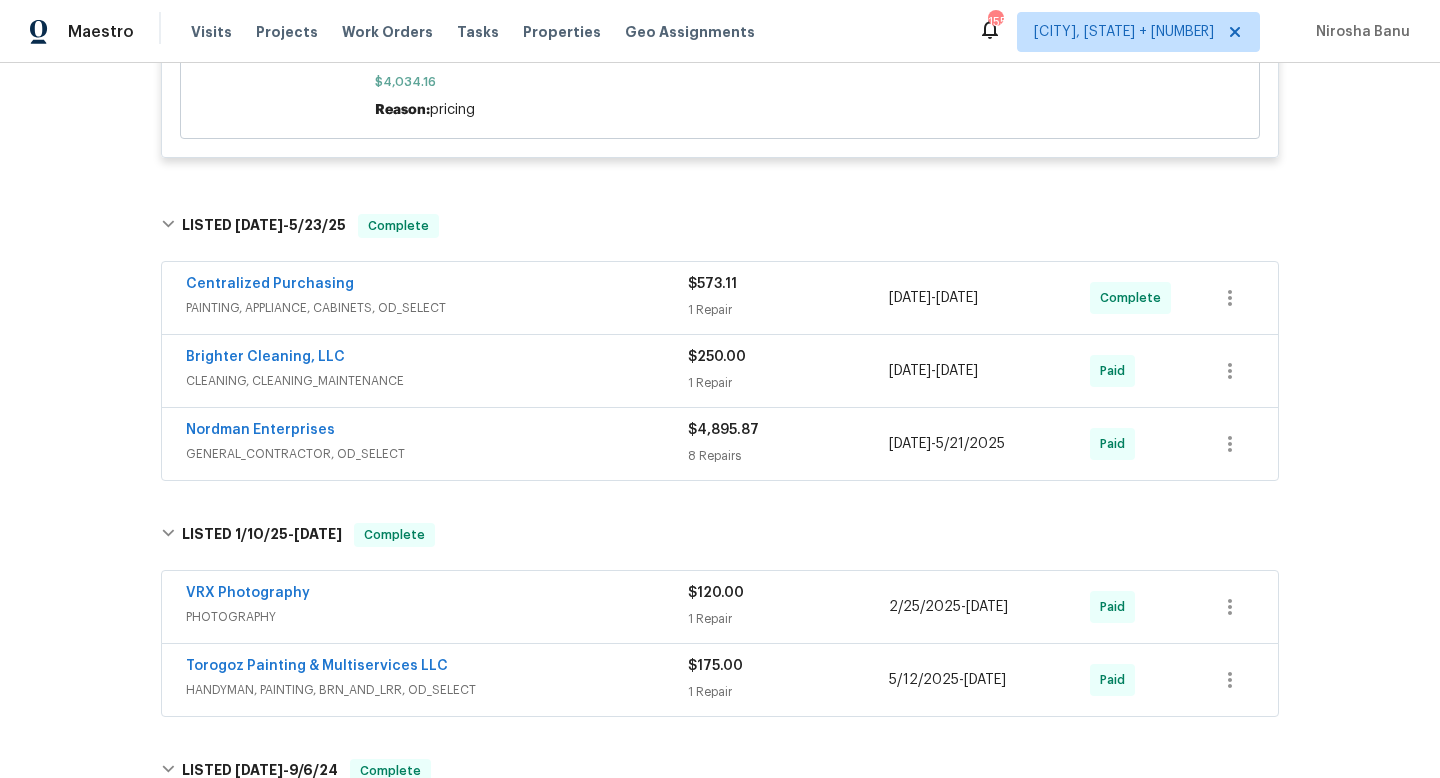click on "Torogoz Painting & Multiservices LLC" at bounding box center [437, 668] 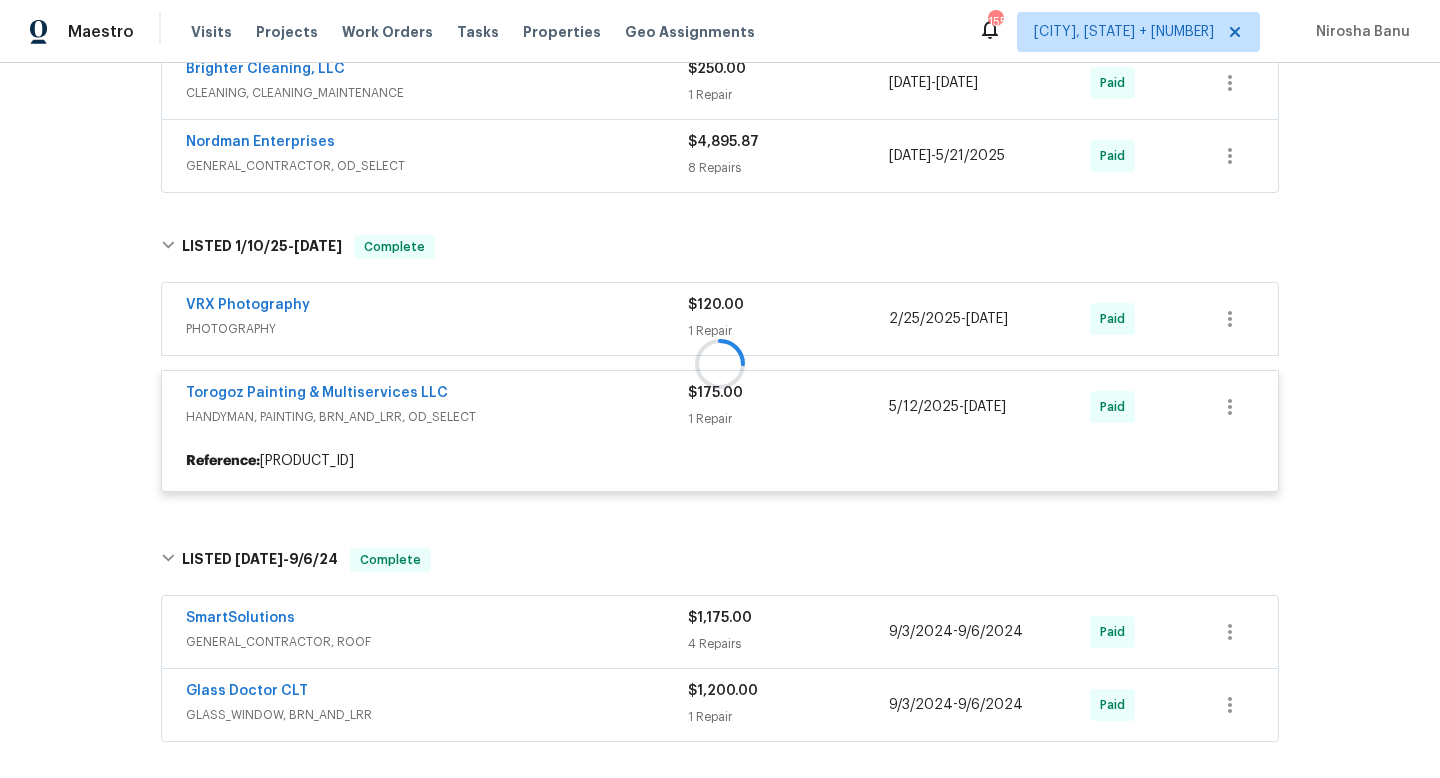 scroll, scrollTop: 2546, scrollLeft: 0, axis: vertical 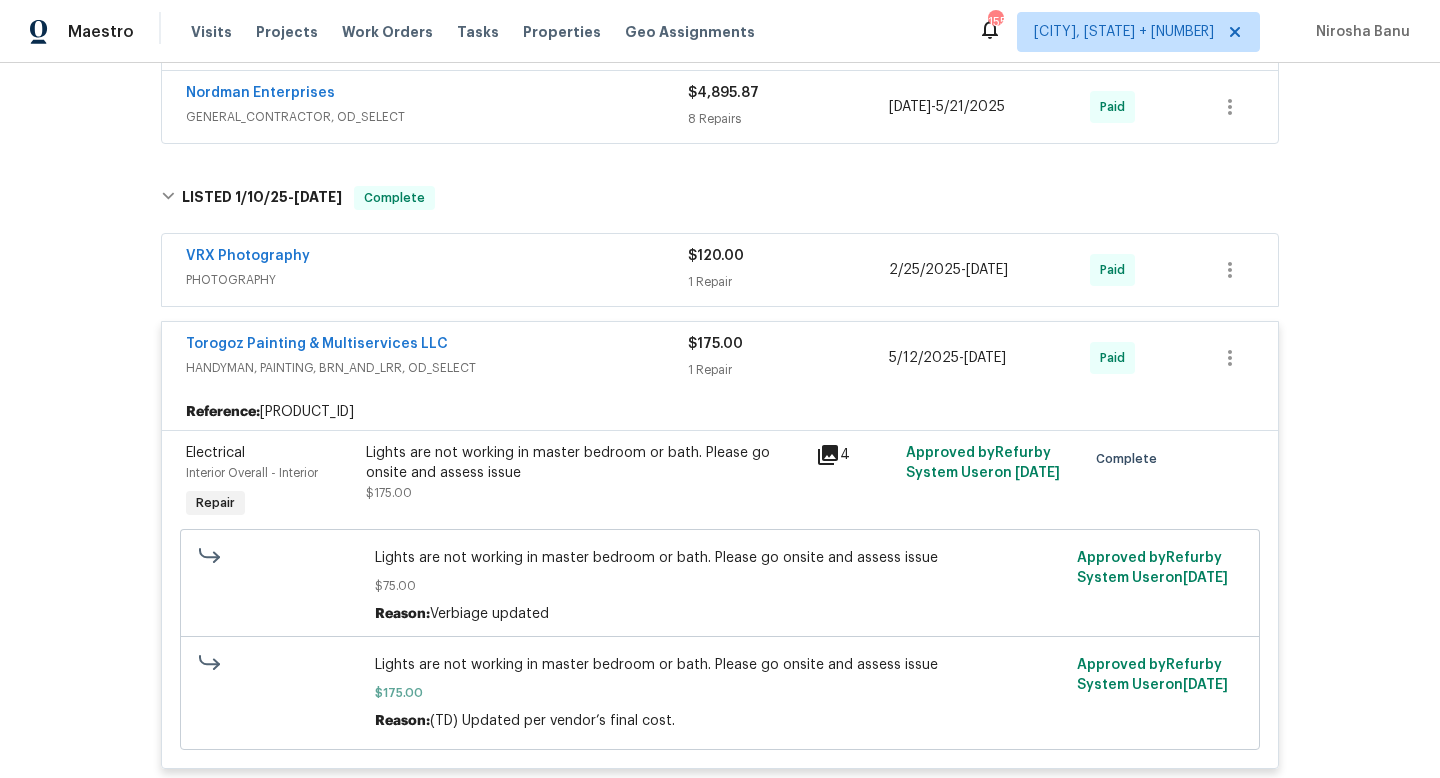 click on "Lights are not working in master bedroom or bath. Please go onsite and assess issue" at bounding box center [585, 463] 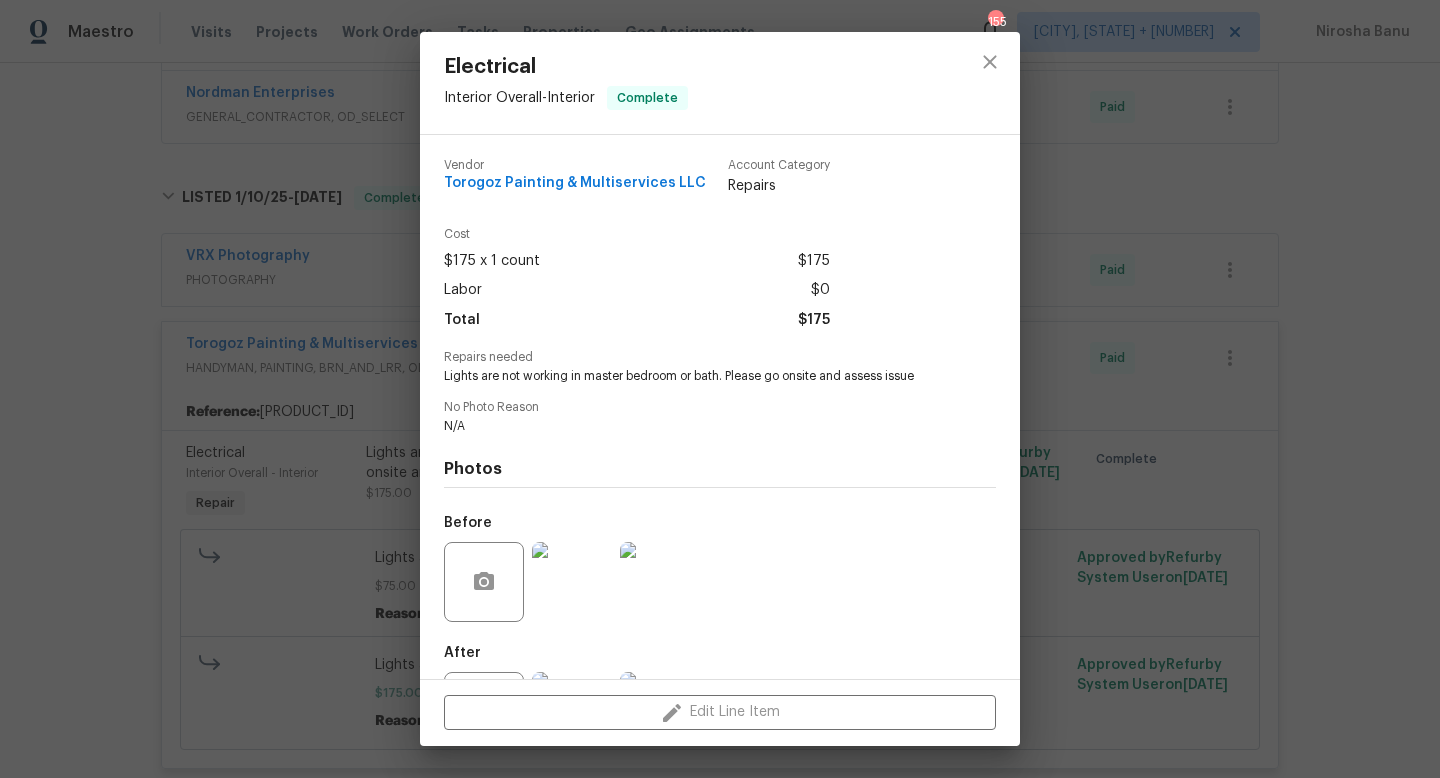 scroll, scrollTop: 93, scrollLeft: 0, axis: vertical 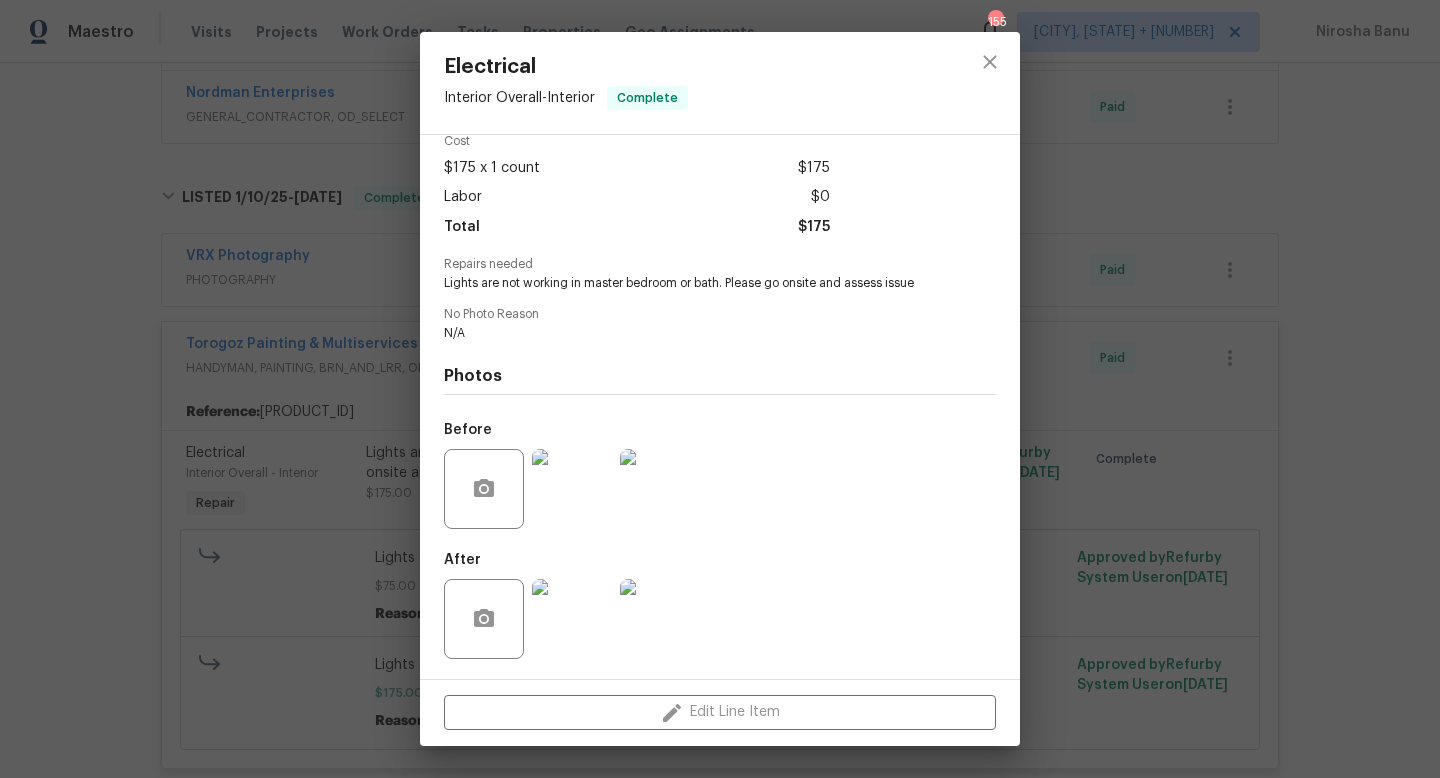 click on "Electrical Interior Overall  -  Interior Complete Vendor Torogoz Painting & Multiservices LLC Account Category Repairs Cost $175 x 1 count $175 Labor $0 Total $175 Repairs needed Lights are not working in master bedroom or bath. Please go onsite and assess issue No Photo Reason N/A Photos Before After  Edit Line Item" at bounding box center (720, 389) 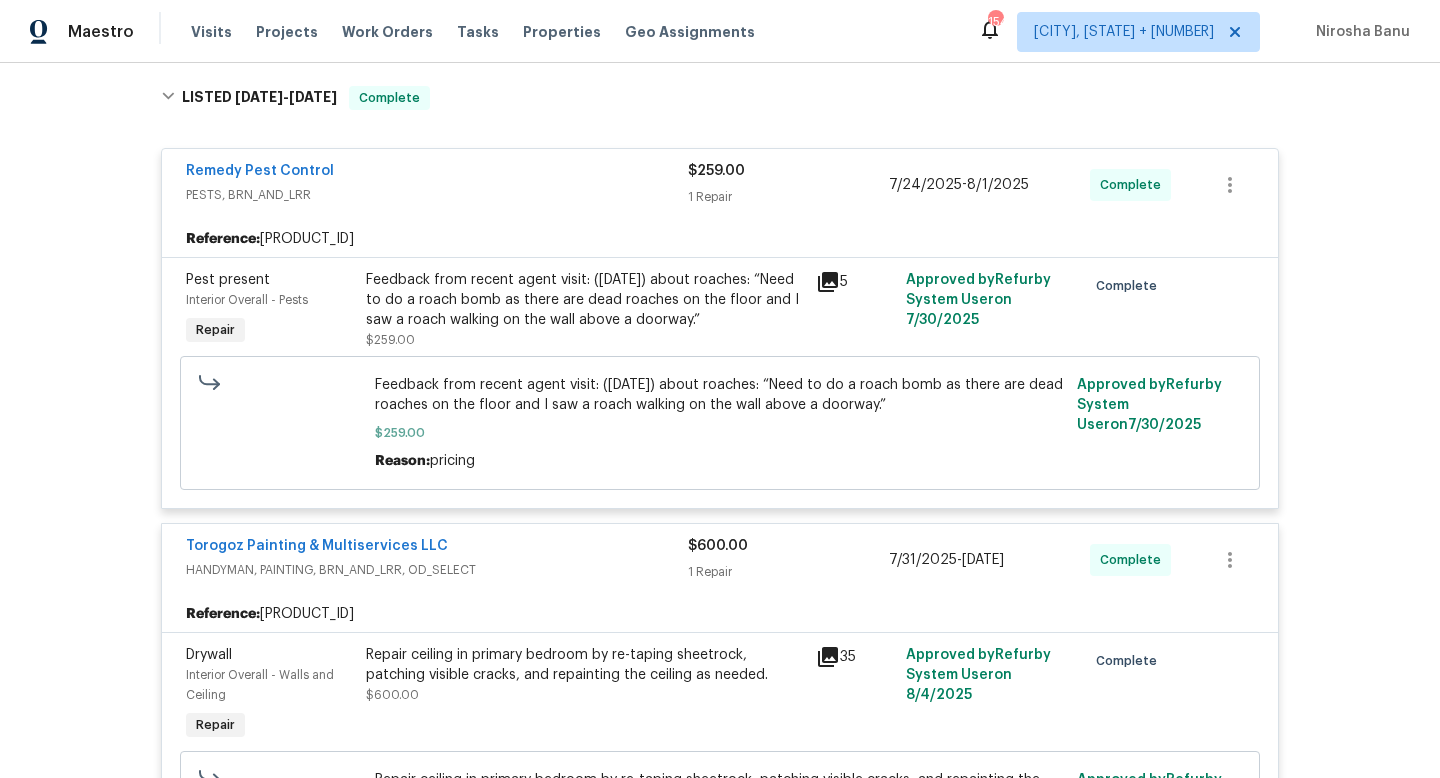 scroll, scrollTop: 309, scrollLeft: 0, axis: vertical 